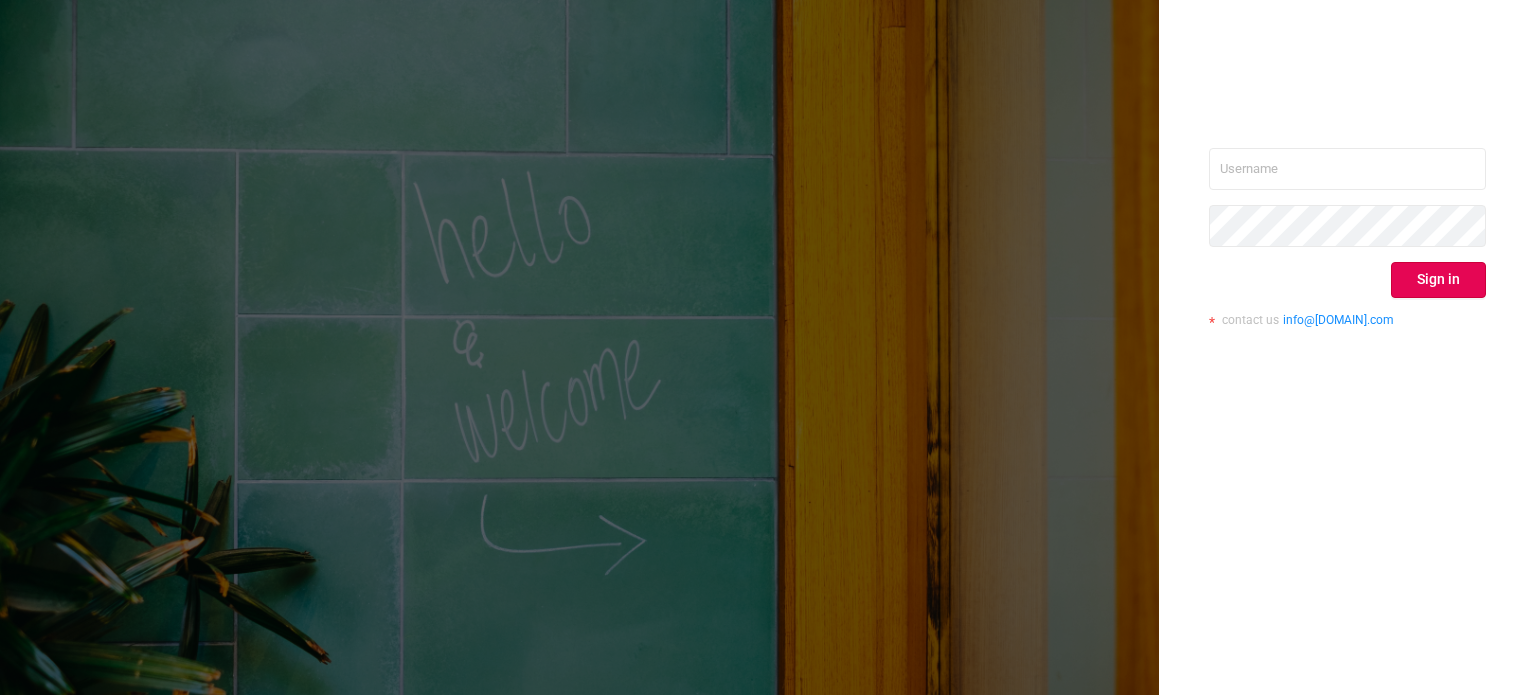 scroll, scrollTop: 0, scrollLeft: 0, axis: both 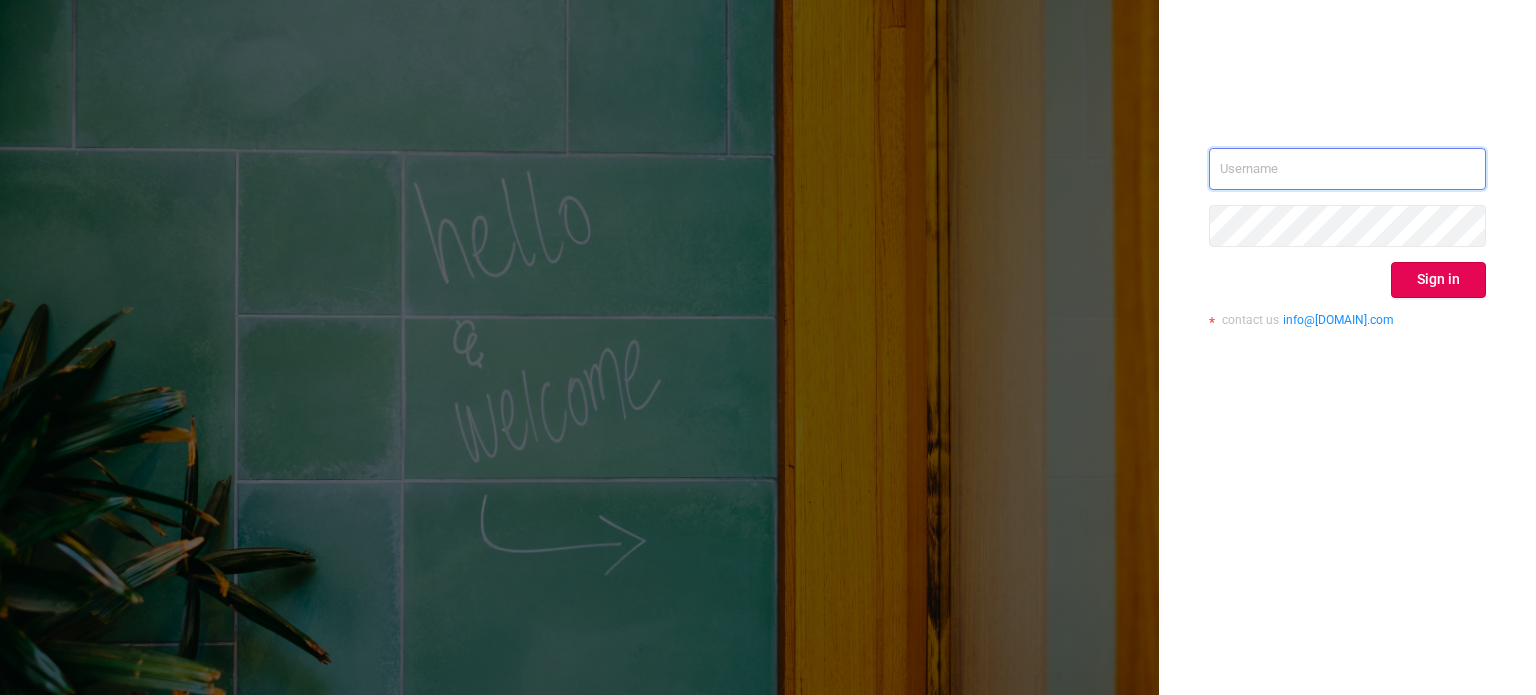 type on "aklug@[DOMAIN].com" 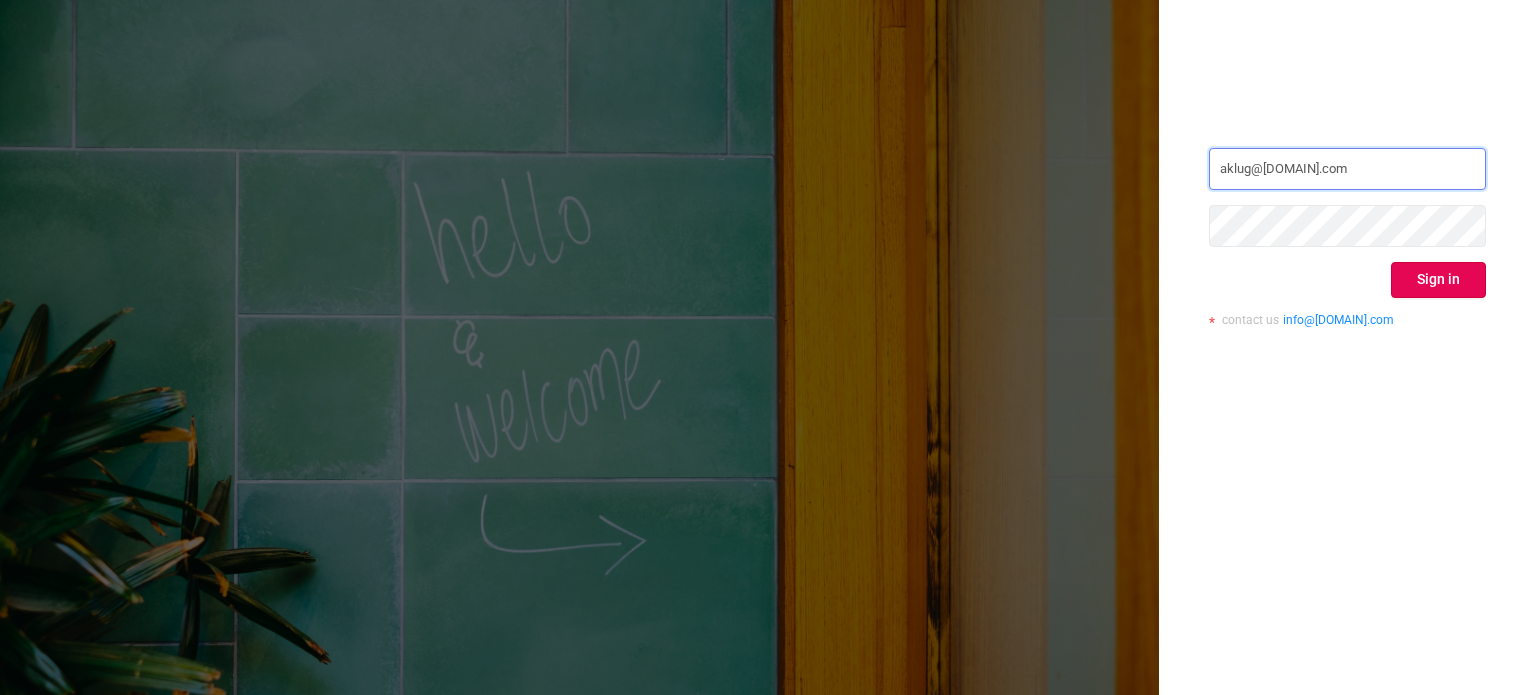 drag, startPoint x: 1396, startPoint y: 168, endPoint x: 1372, endPoint y: 160, distance: 25.298222 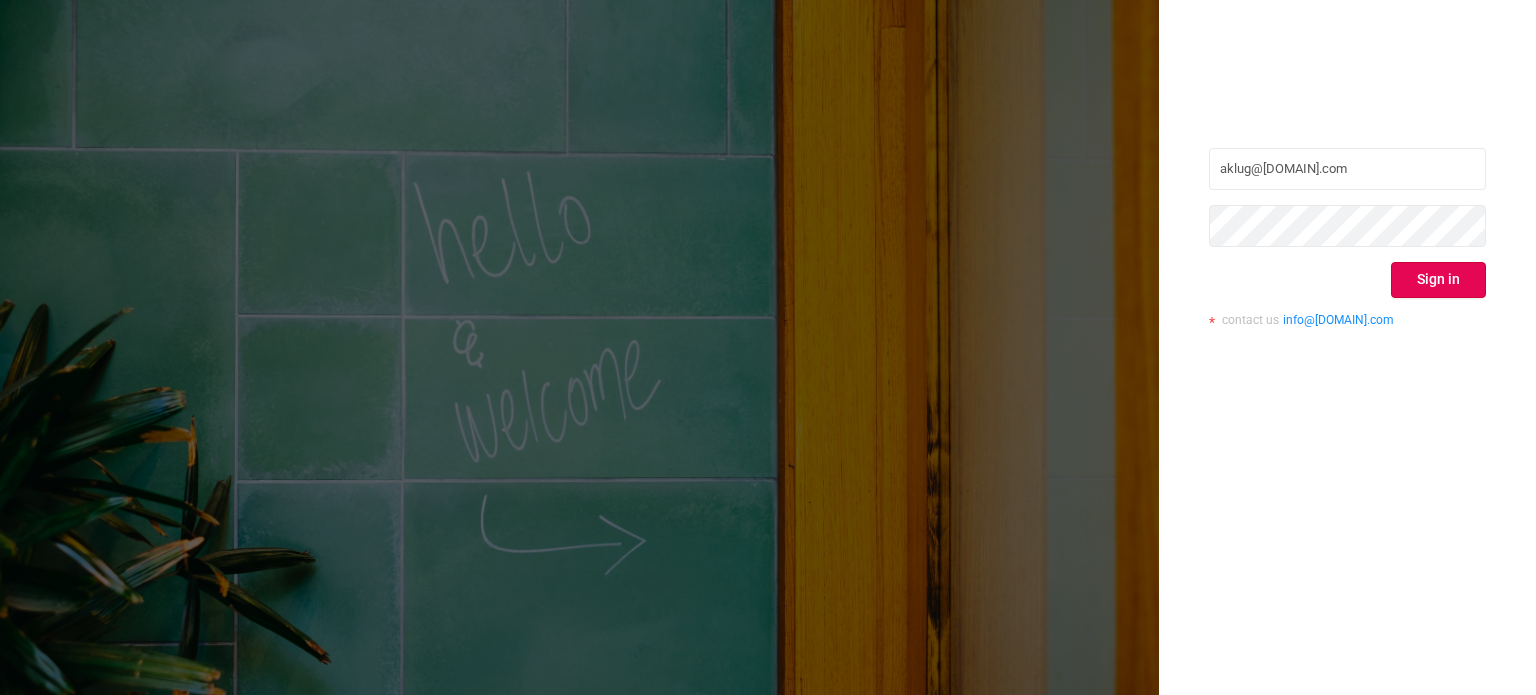 click on "aklug@mediaocean.com Sign in contact us  info@protected.media" at bounding box center [1347, 347] 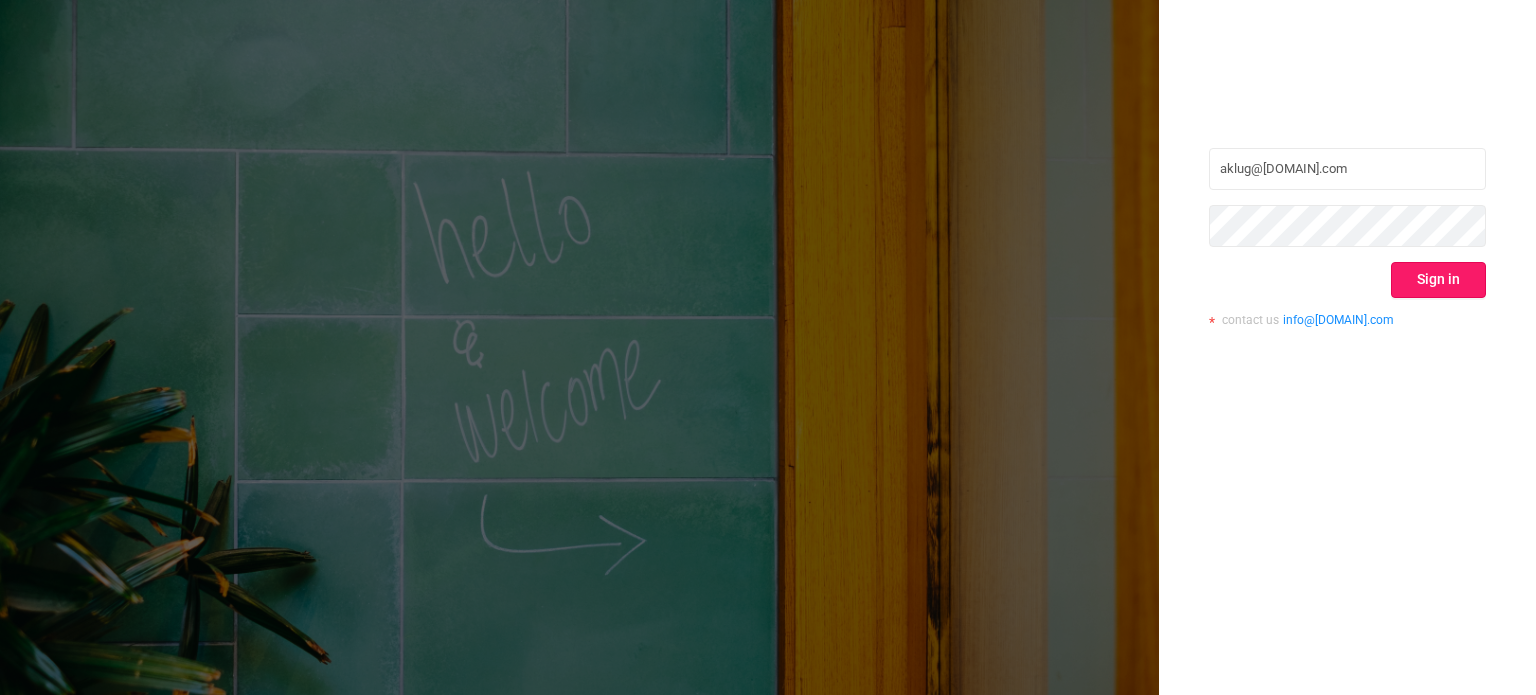 click on "Sign in" at bounding box center [1438, 280] 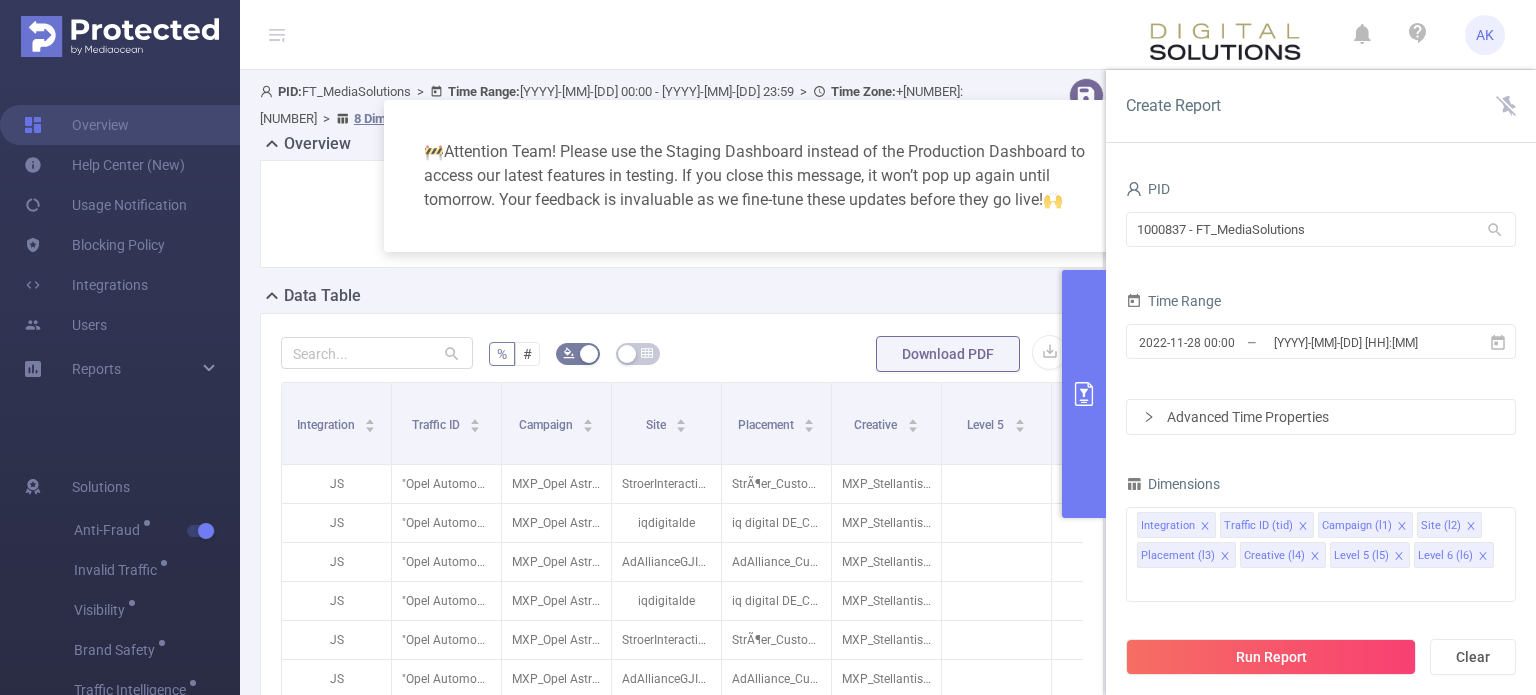 click on "Create Report" at bounding box center (1321, 106) 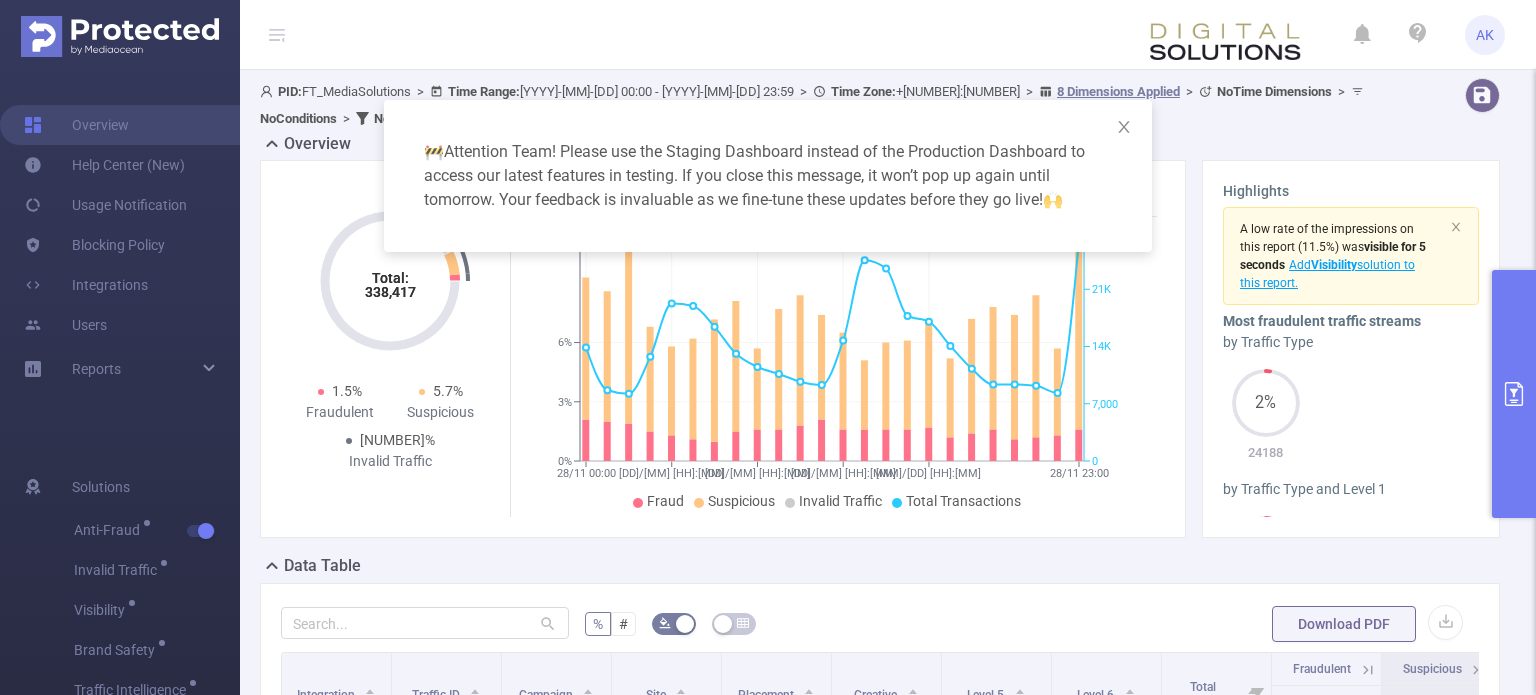 drag, startPoint x: 1372, startPoint y: 225, endPoint x: 1096, endPoint y: 210, distance: 276.40732 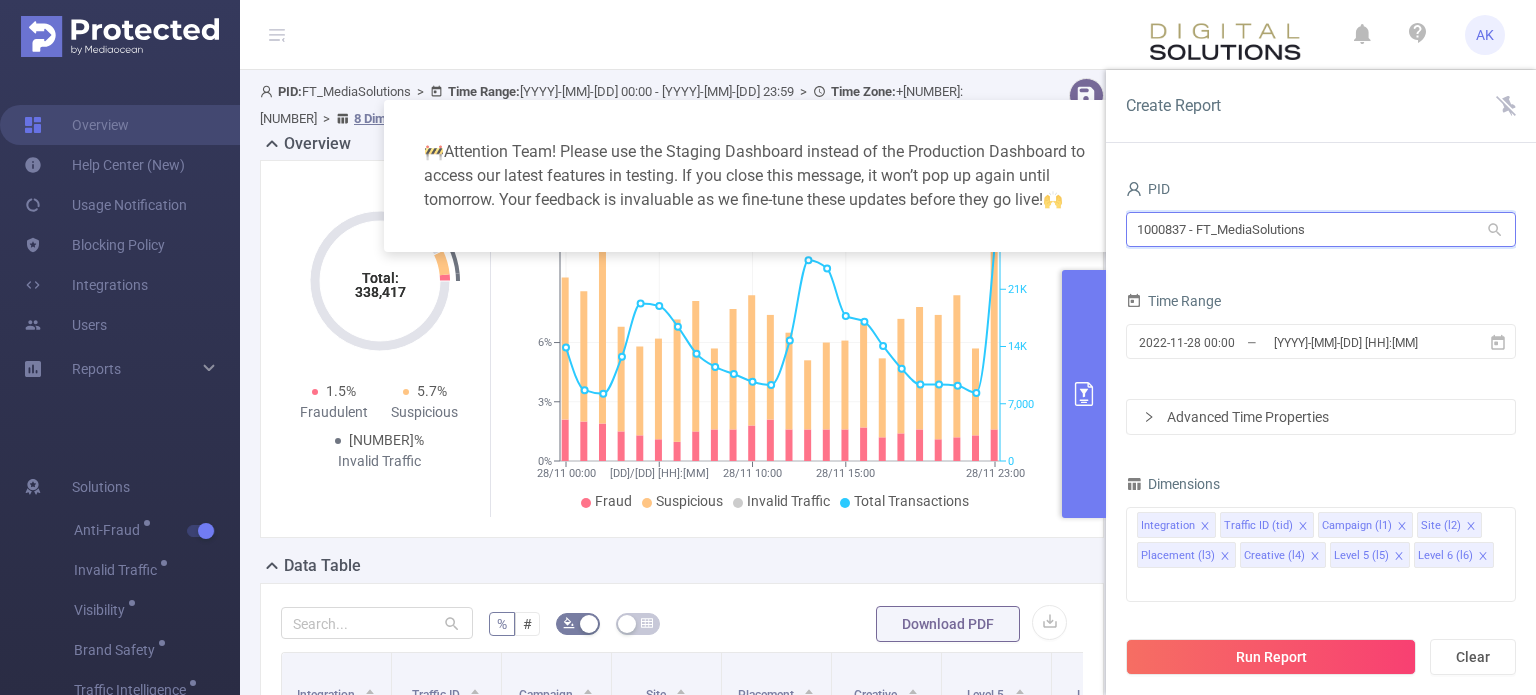 paste on "1016" 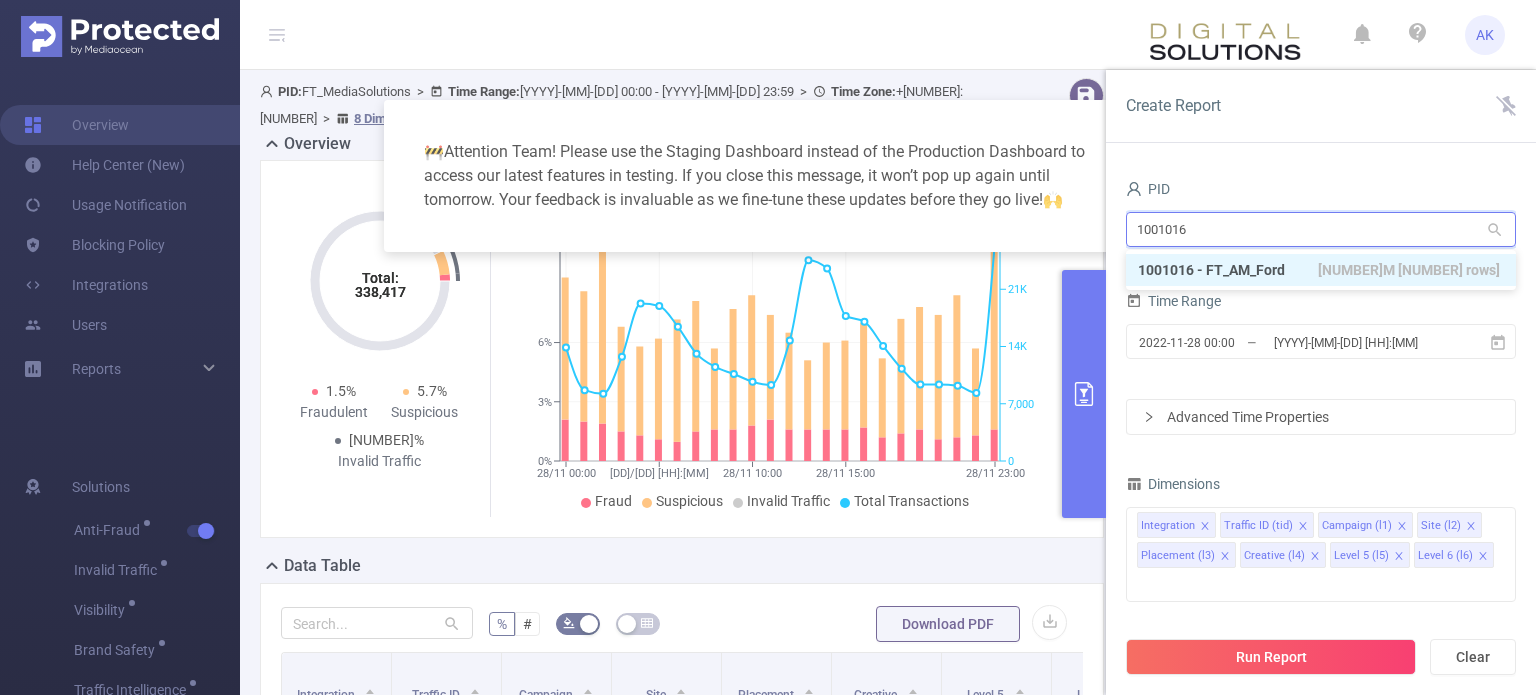click on "1001016 - FT_AM_Ford 2.38M [189K rows]" at bounding box center (1321, 270) 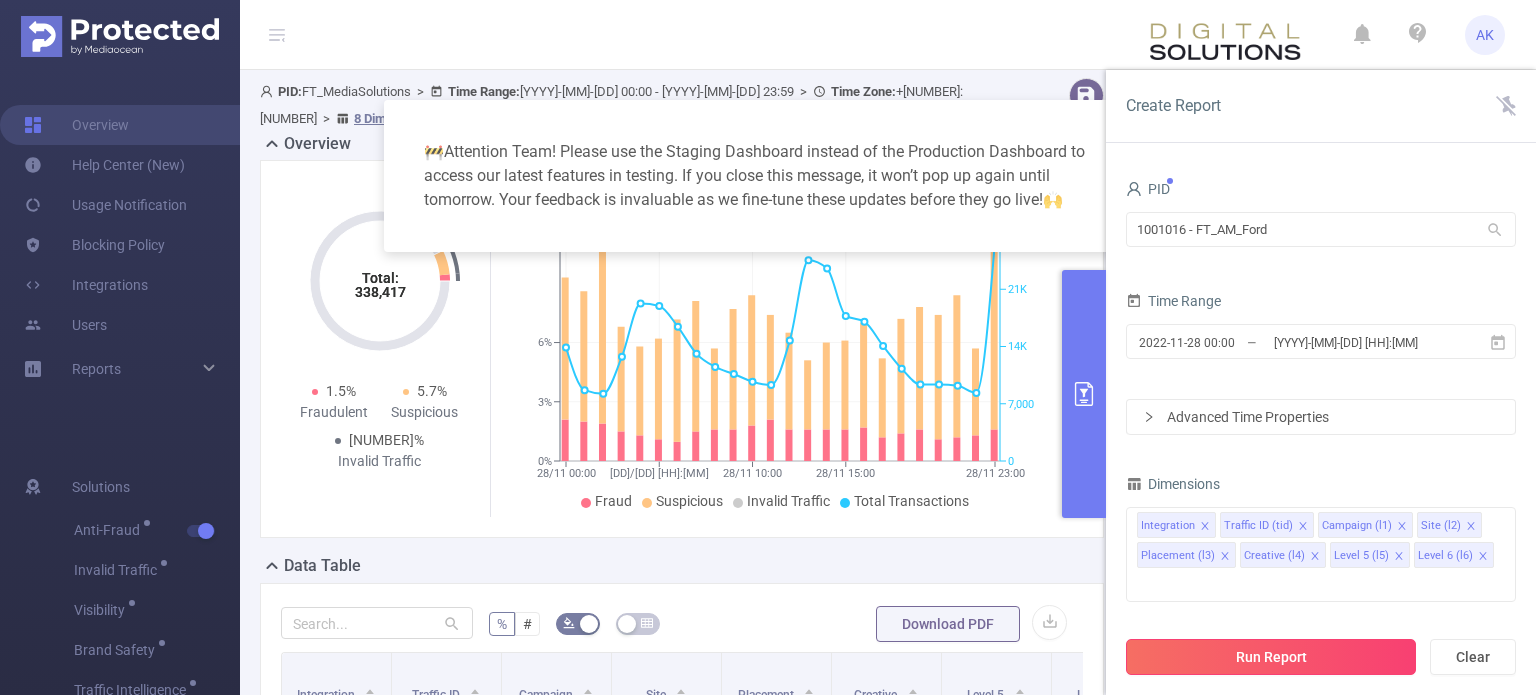 click on "Run Report" at bounding box center (1271, 657) 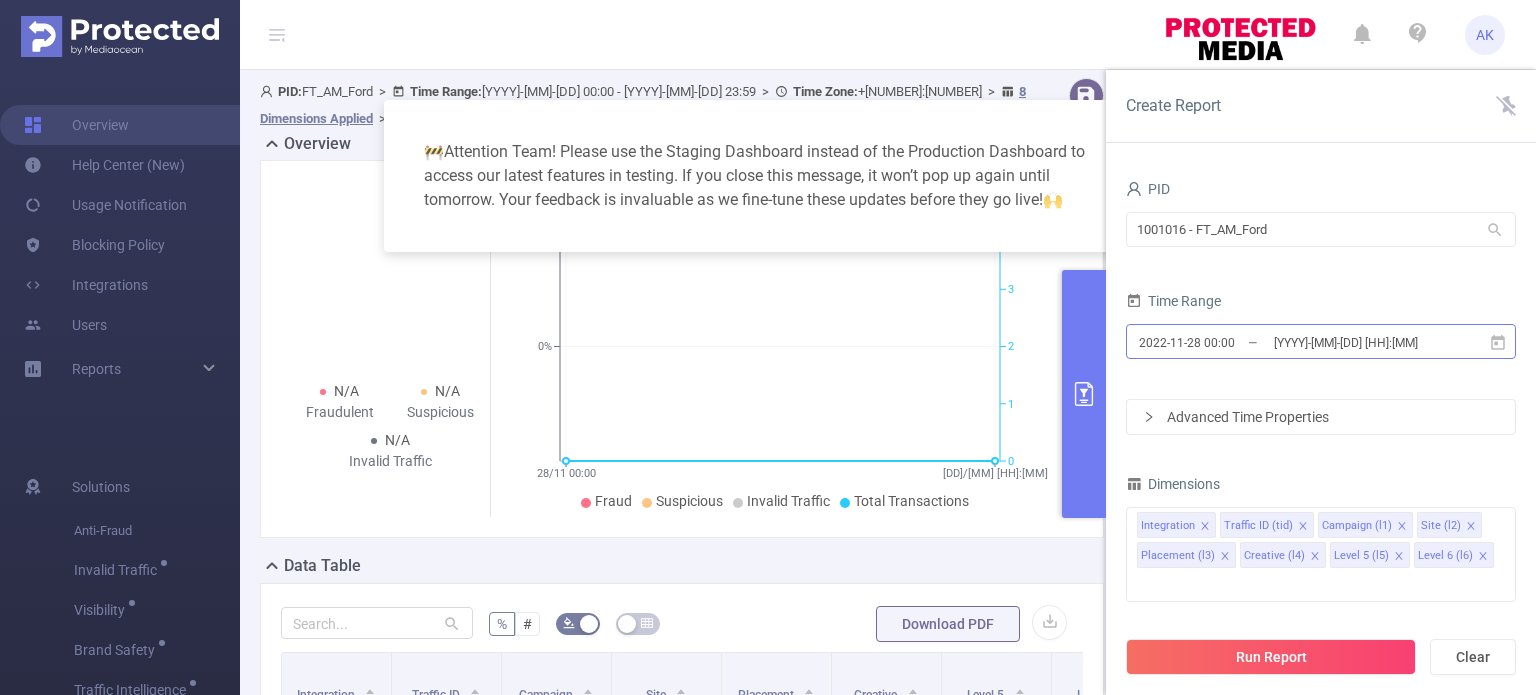 click on "2022-11-28 00:00" at bounding box center [1218, 342] 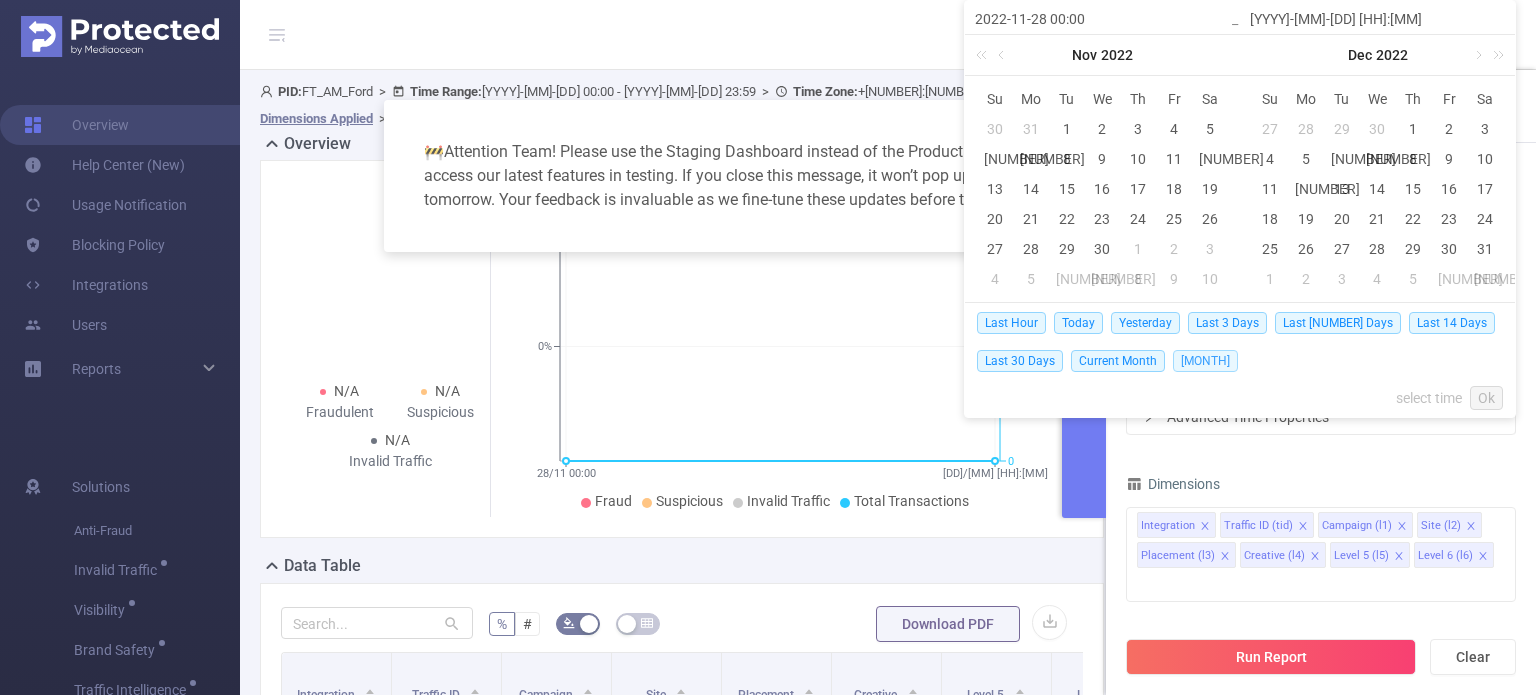 click on "Last Month" at bounding box center (1205, 361) 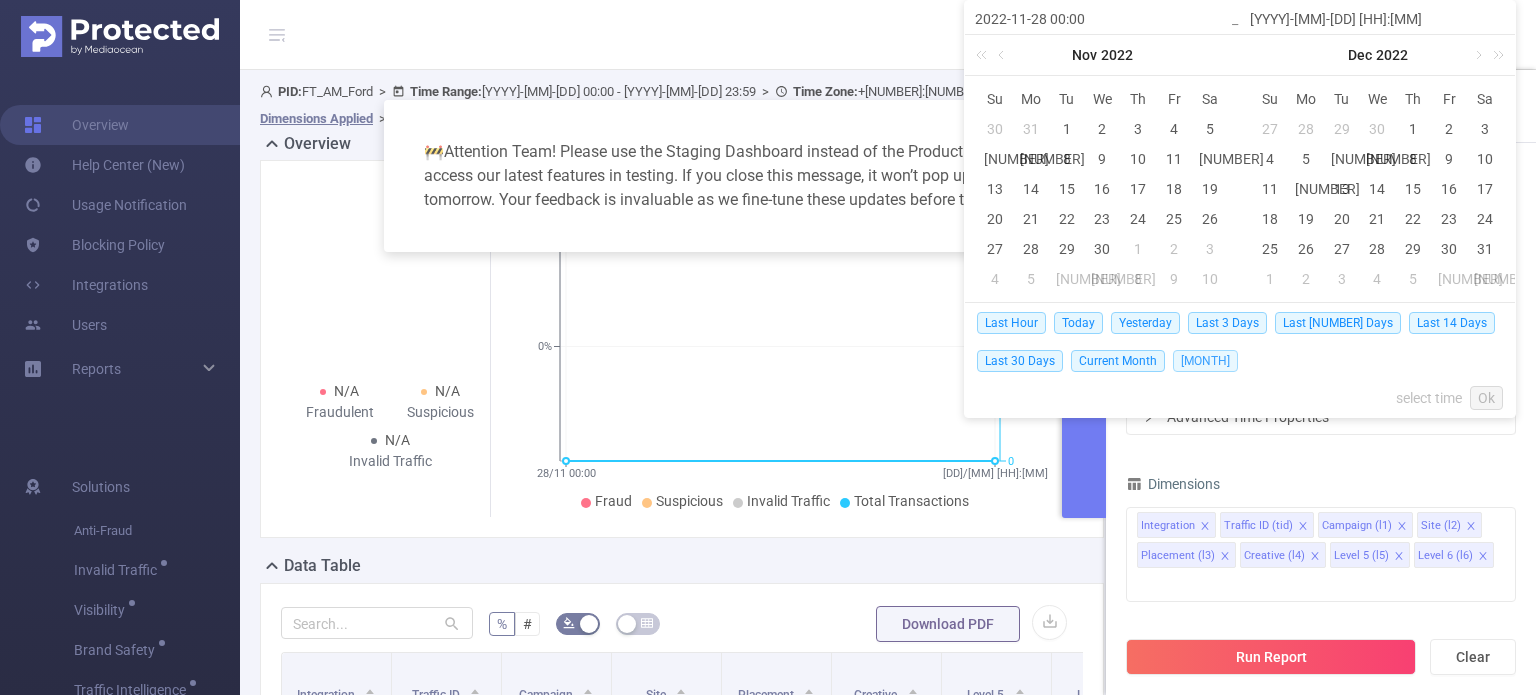 type on "[DATE] [TIME]" 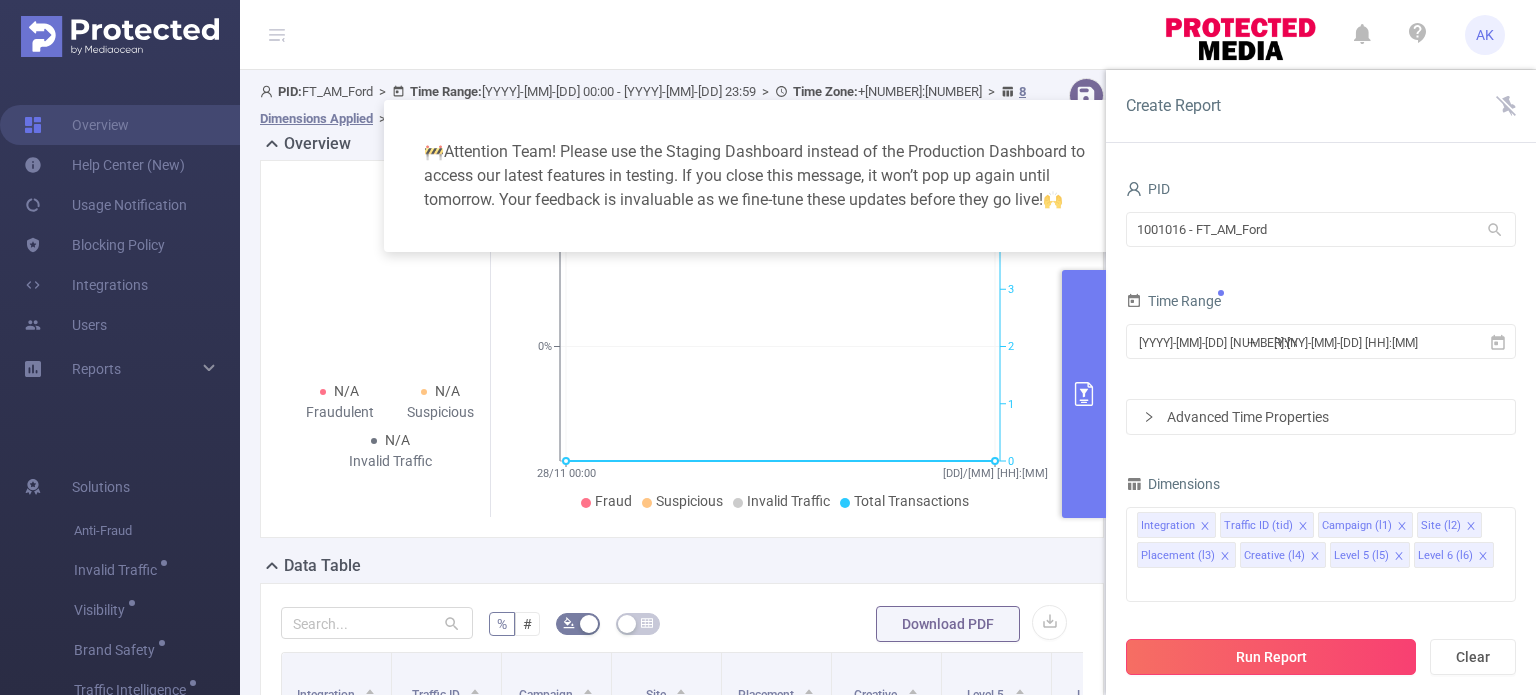 click on "Run Report" at bounding box center (1271, 657) 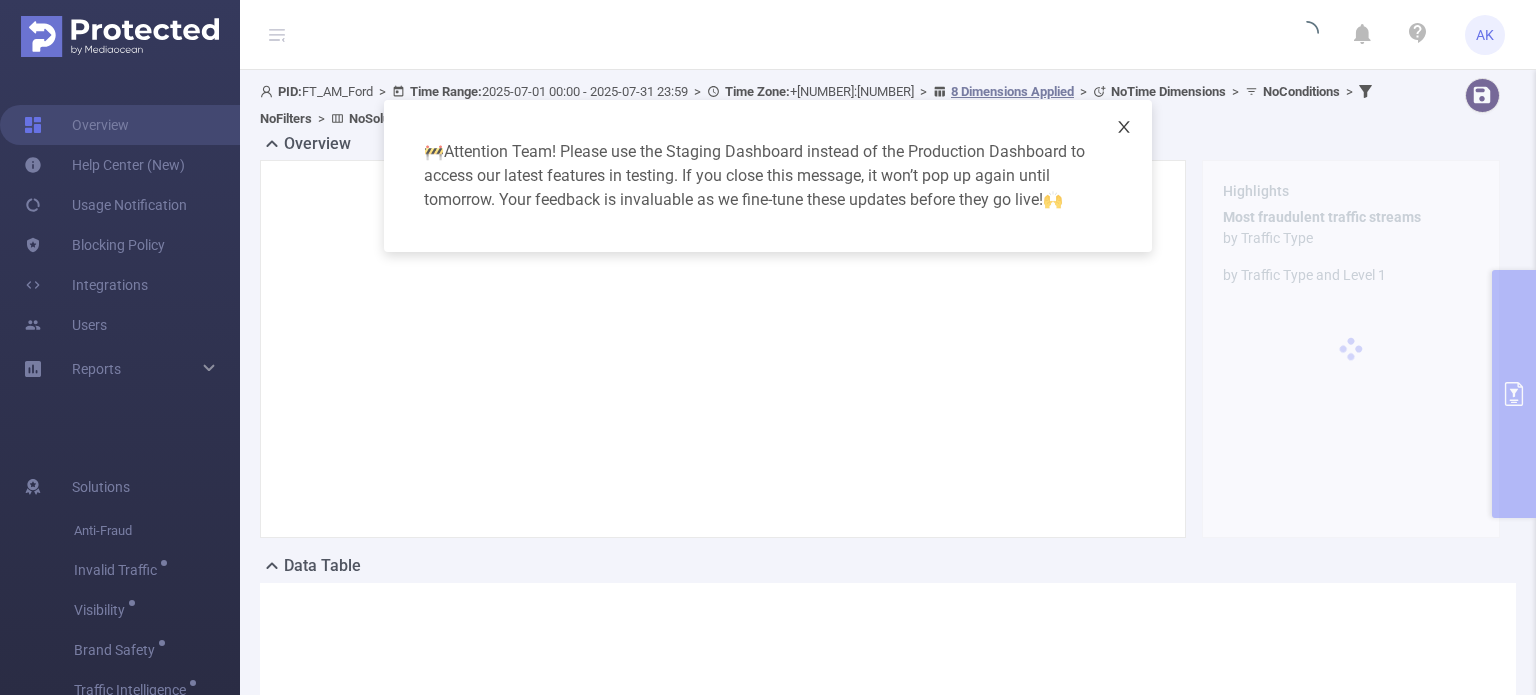 click 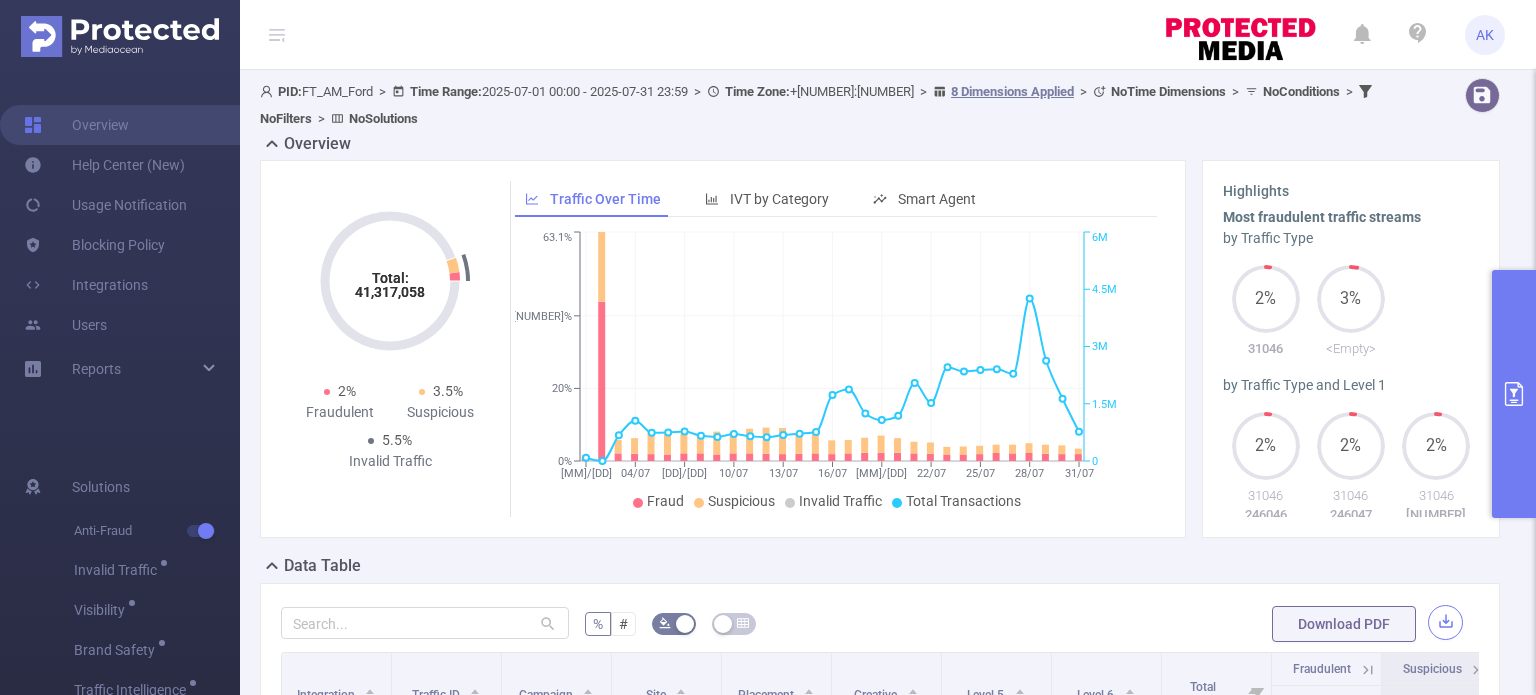 click at bounding box center (1445, 622) 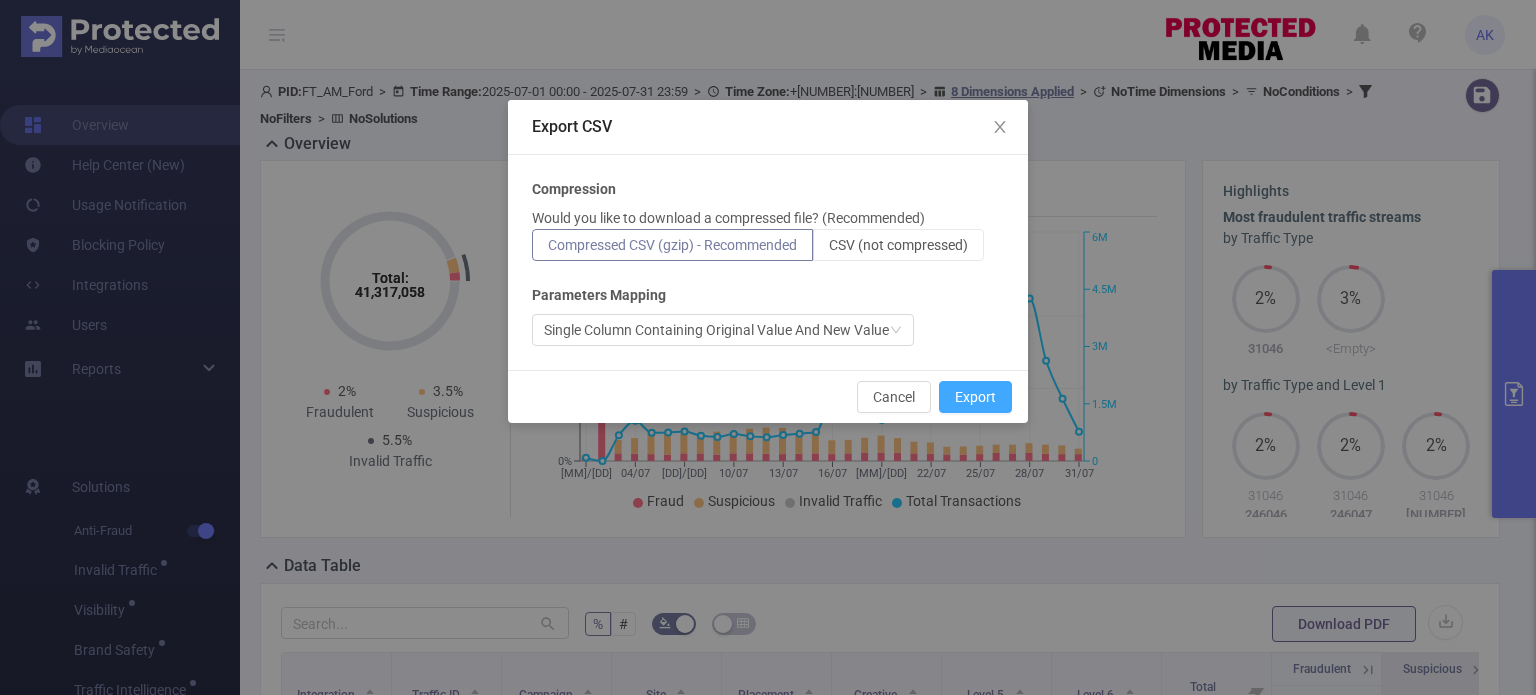 click on "Export" at bounding box center [975, 397] 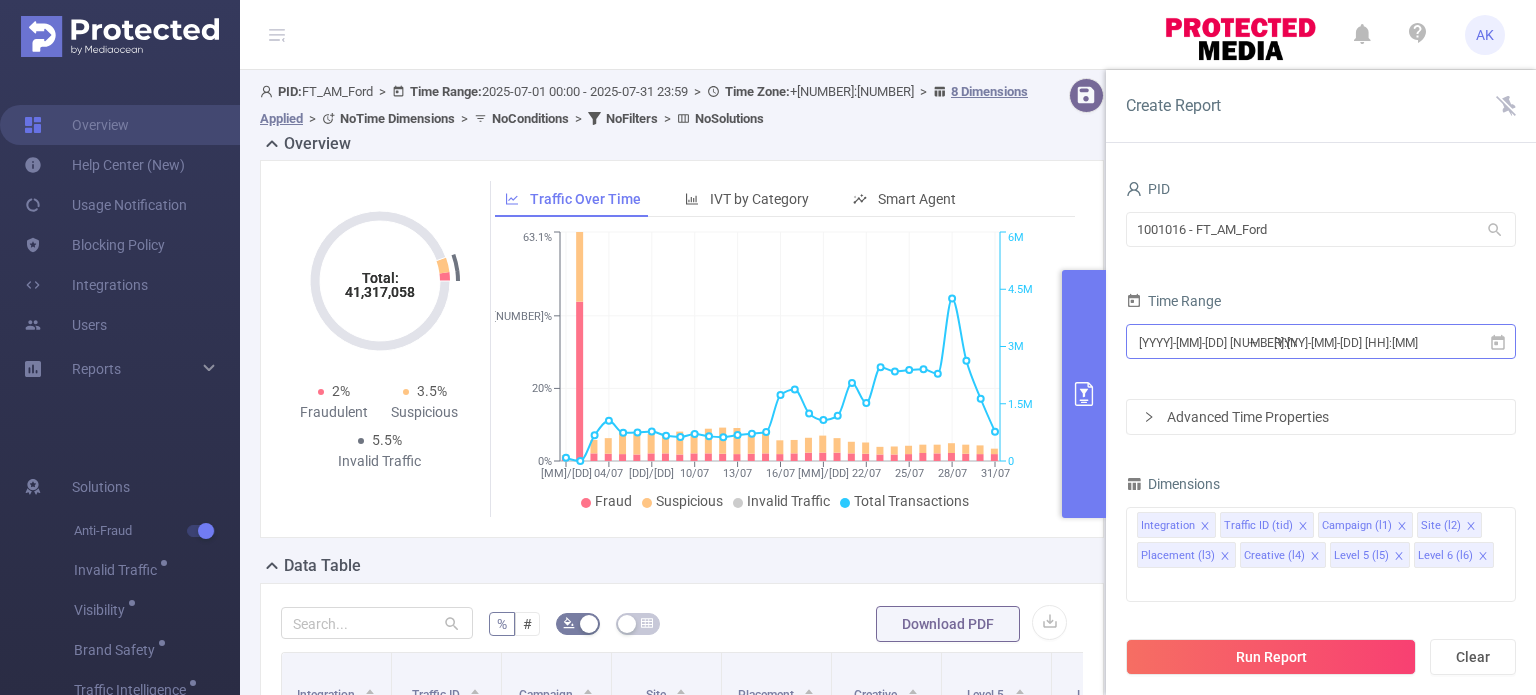click on "[DATE] [TIME]" at bounding box center [1353, 342] 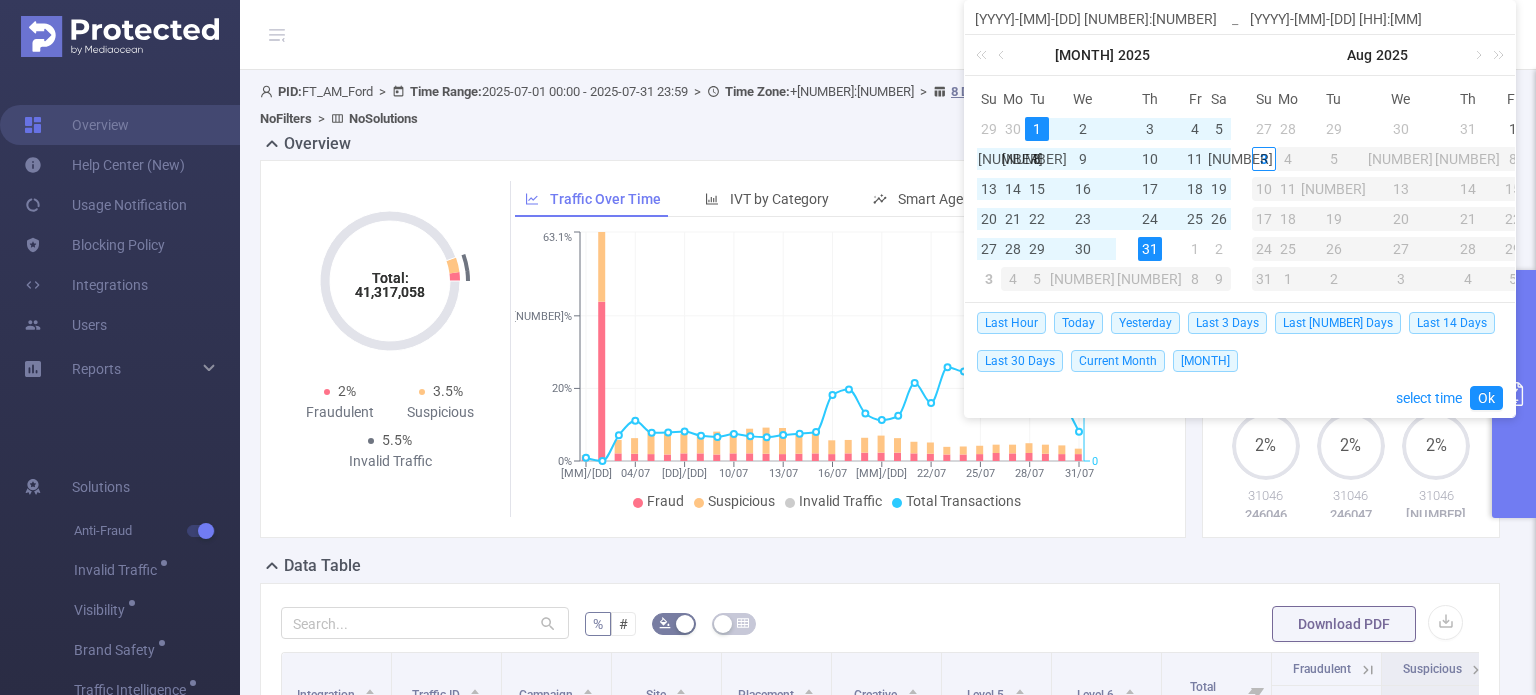click on "AK" at bounding box center [768, 35] 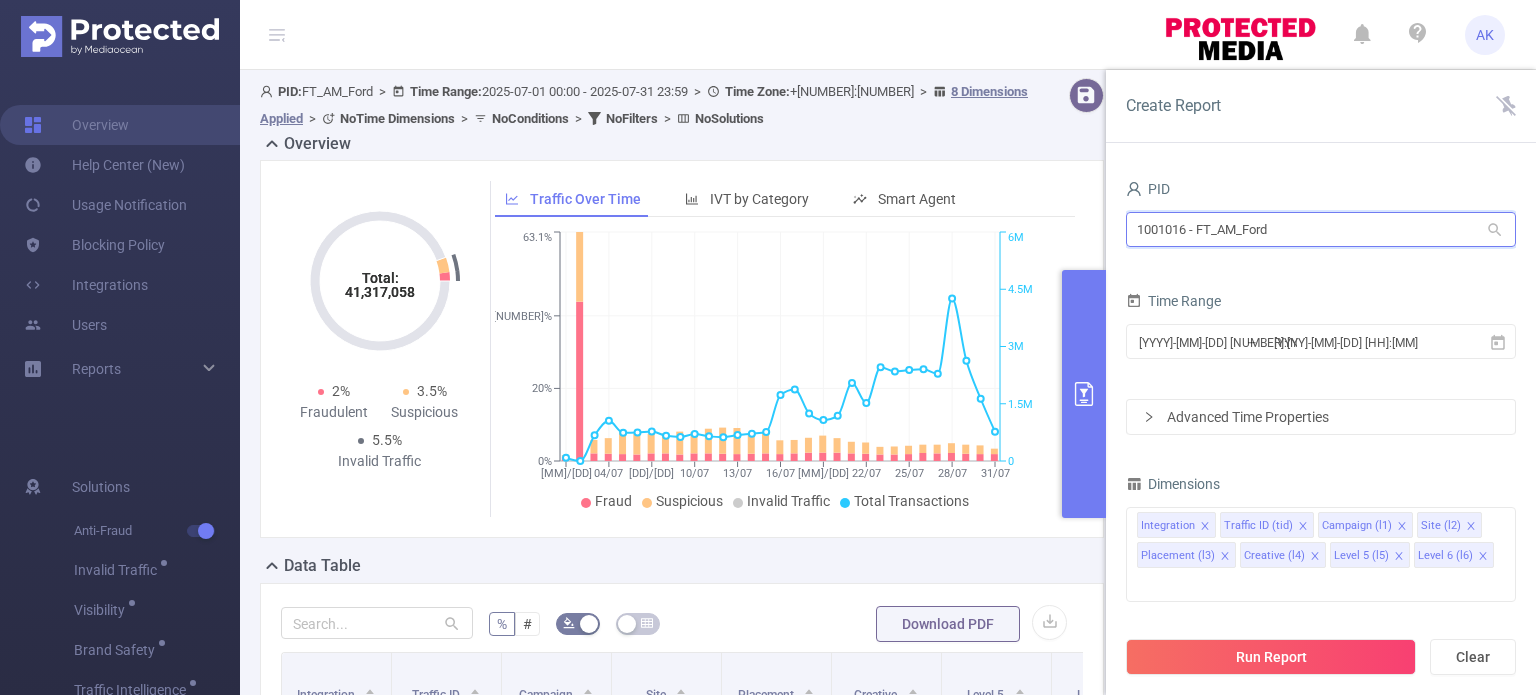 drag, startPoint x: 1289, startPoint y: 228, endPoint x: 1120, endPoint y: 207, distance: 170.29973 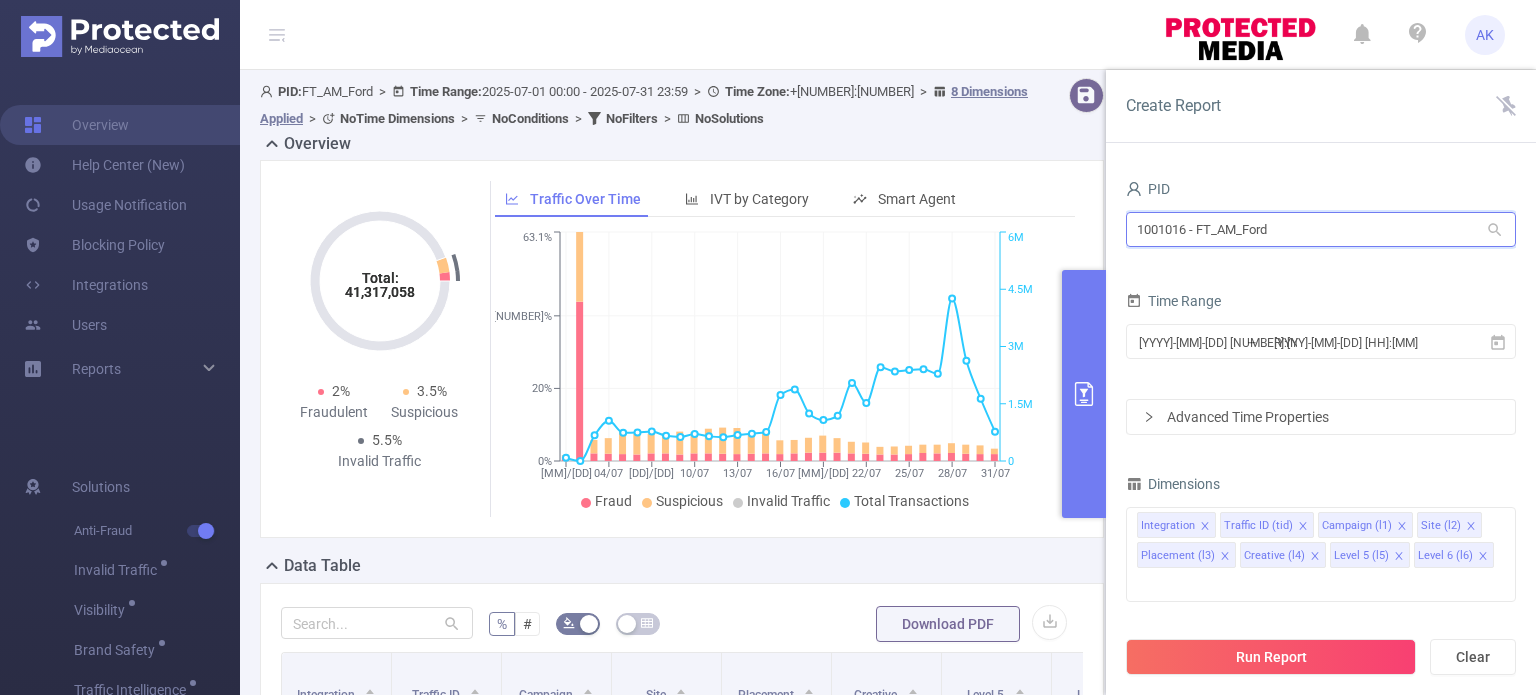 click on "PID 1001016 - FT_AM_Ford 1001016 - FT_AM_Ford      Time Range 2025-07-01 00:00   _   2025-07-31 23:59 Advanced Time Properties    Dimensions Integration Traffic ID (tid) Campaign (l1) Site (l2) Placement (l3) Creative (l4) Level 5 (l5) Level 6 (l6)      Metrics Total Fraudulent Bot/Virus Hostile Tools Tunneled Traffic Non Malicious Bots View Fraud Publisher Fraud Reputation Total Suspicious Bot/Virus Hostile Tools Tunneled Traffic Non Malicious Bots View Fraud Publisher Fraud Reputation Total IVT   Anti-Fraud    ✕    Conditions  Integration Contains   Add    Filters Total Transactions ≥ Add" at bounding box center (1321, 442) 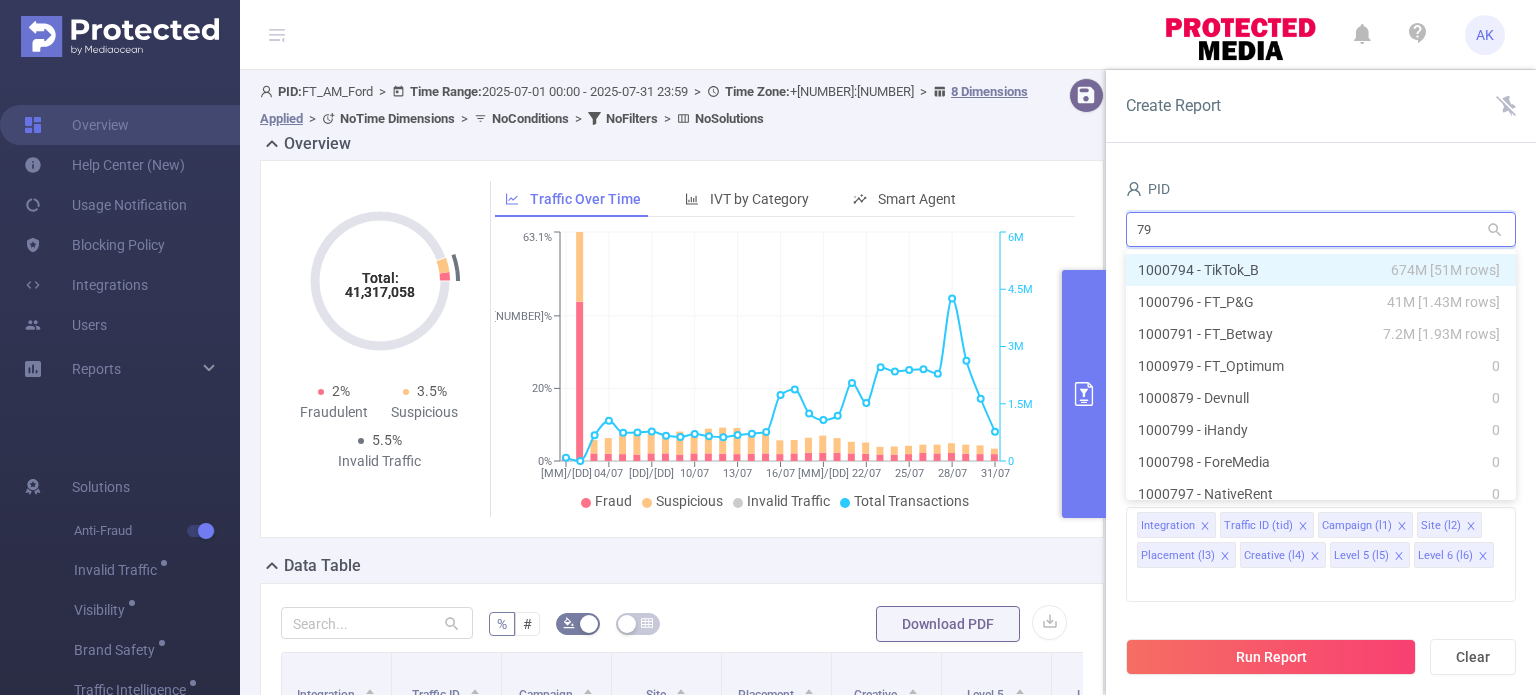type on "791" 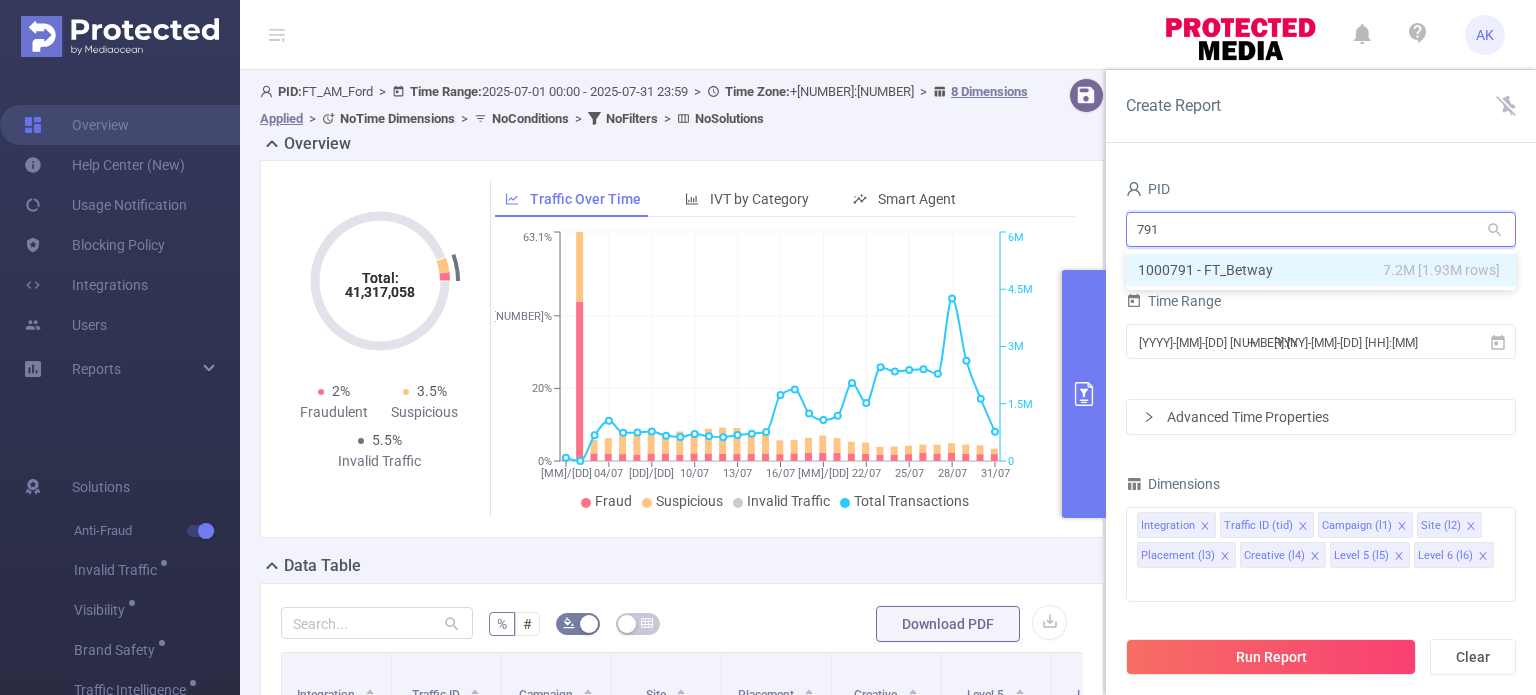 click on "1000791 - FT_Betway 7.2M [1.93M rows]" at bounding box center (1321, 270) 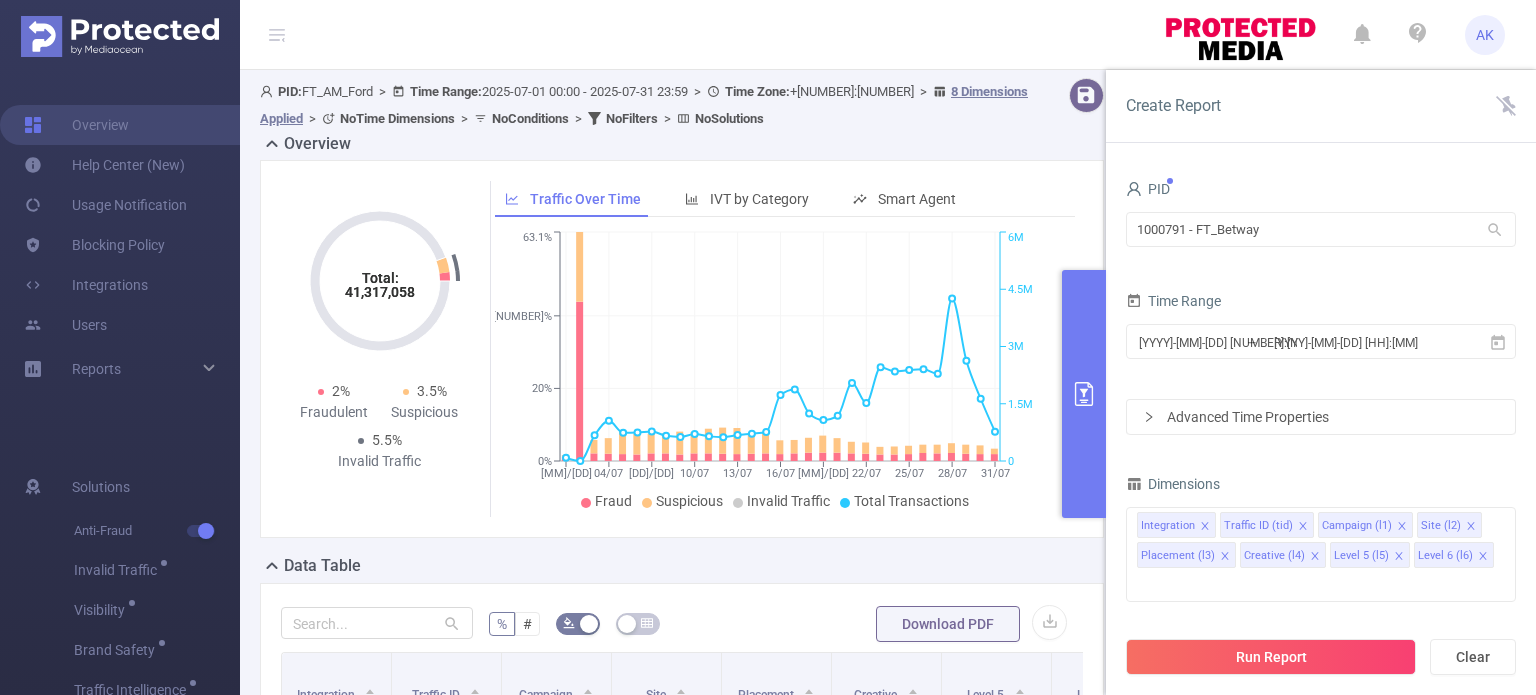 click on "PID 1000791 - FT_Betway 1000791 - FT_Betway      Time Range 2025-07-01 00:00   _   2025-07-31 23:59 Advanced Time Properties" at bounding box center [1321, 305] 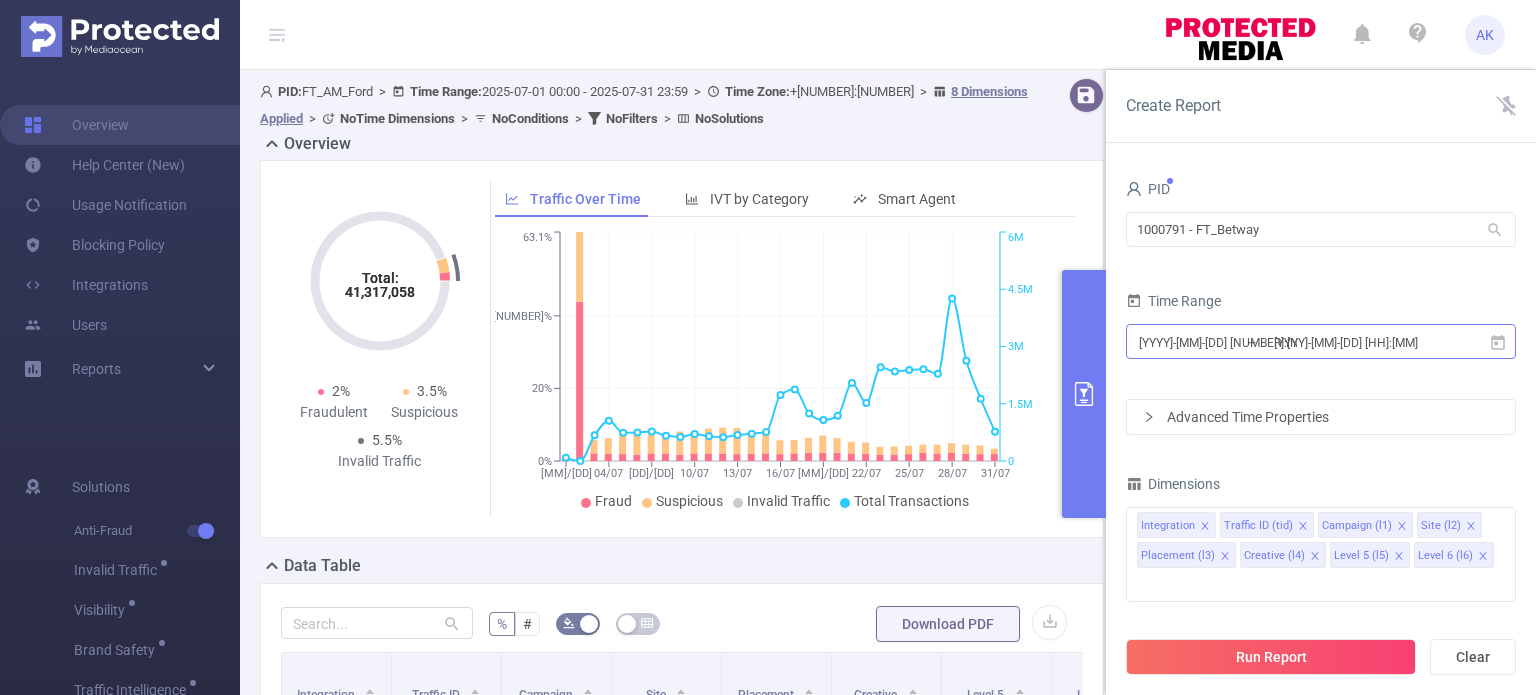 click on "[DATE] [TIME]" at bounding box center [1218, 342] 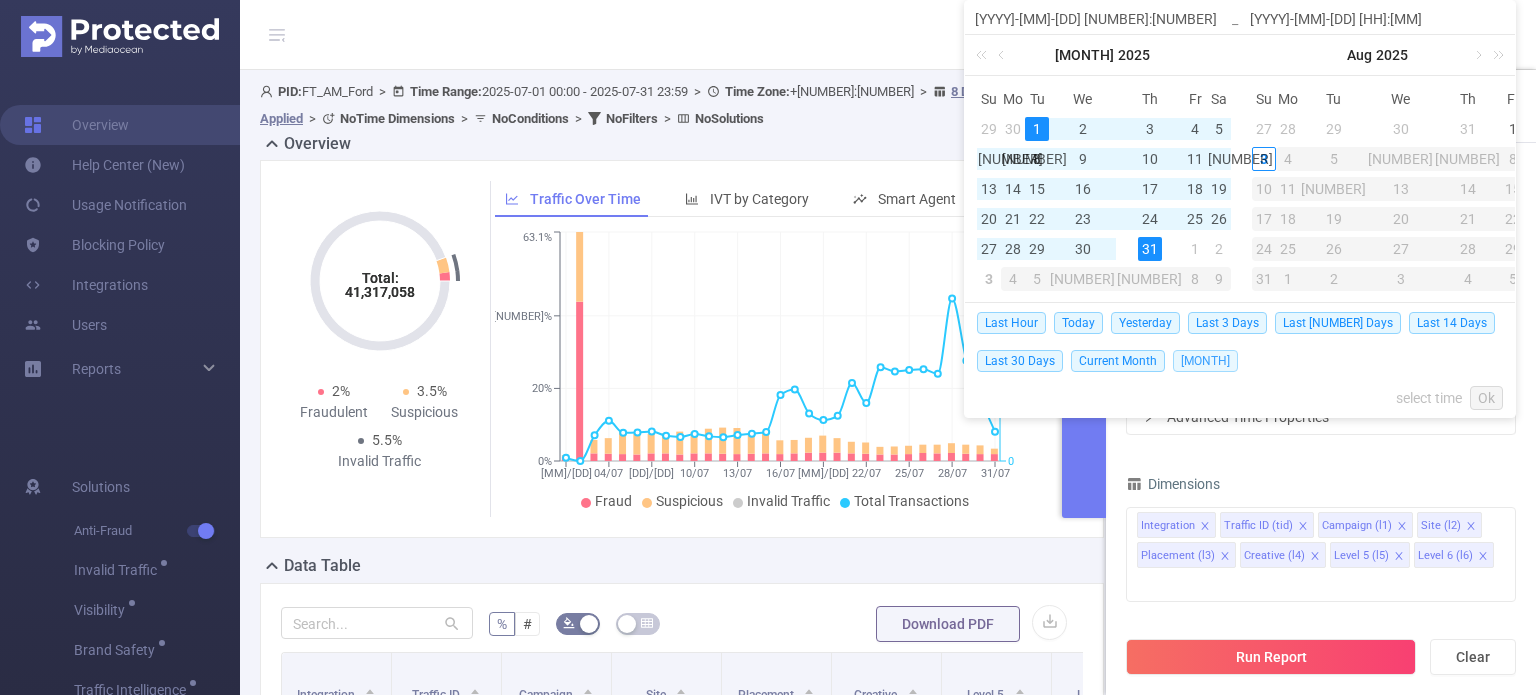 click on "Last Month" at bounding box center (1205, 361) 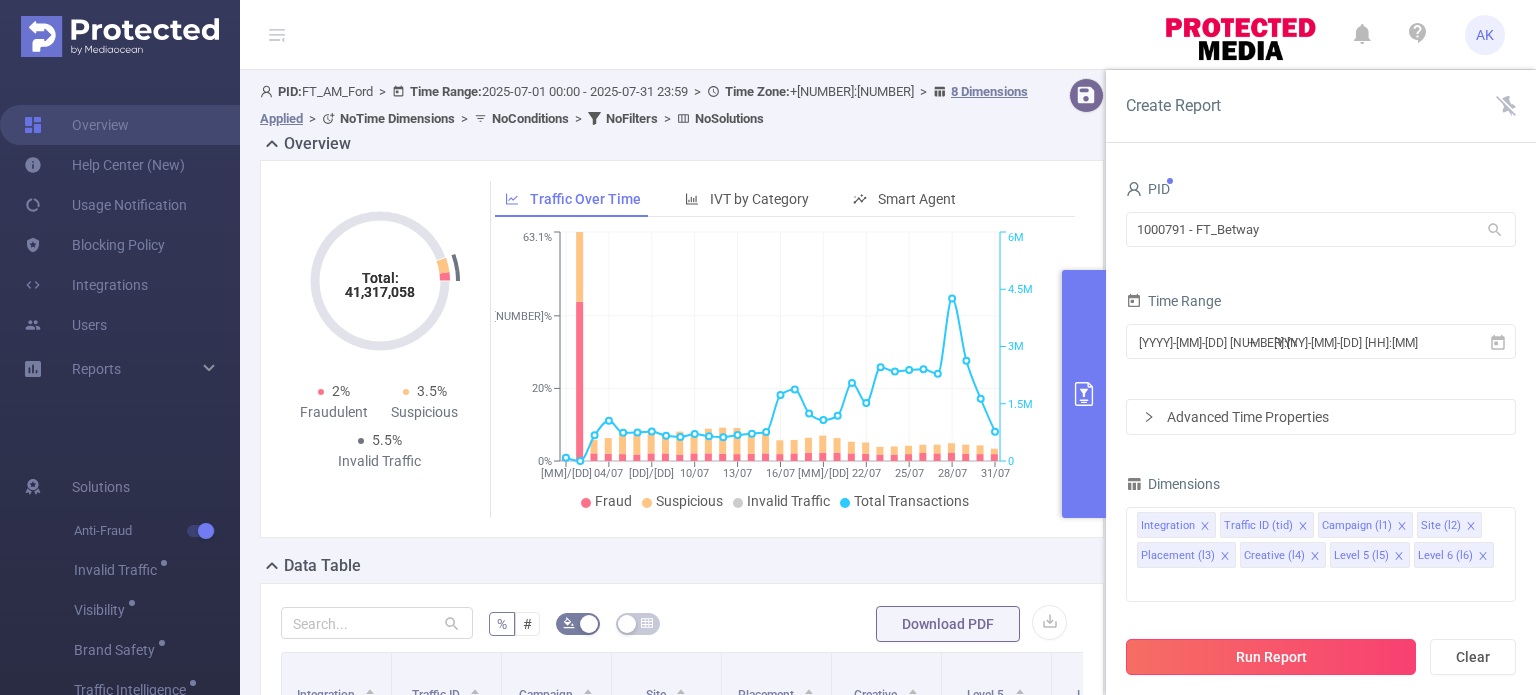 click on "Run Report" at bounding box center [1271, 657] 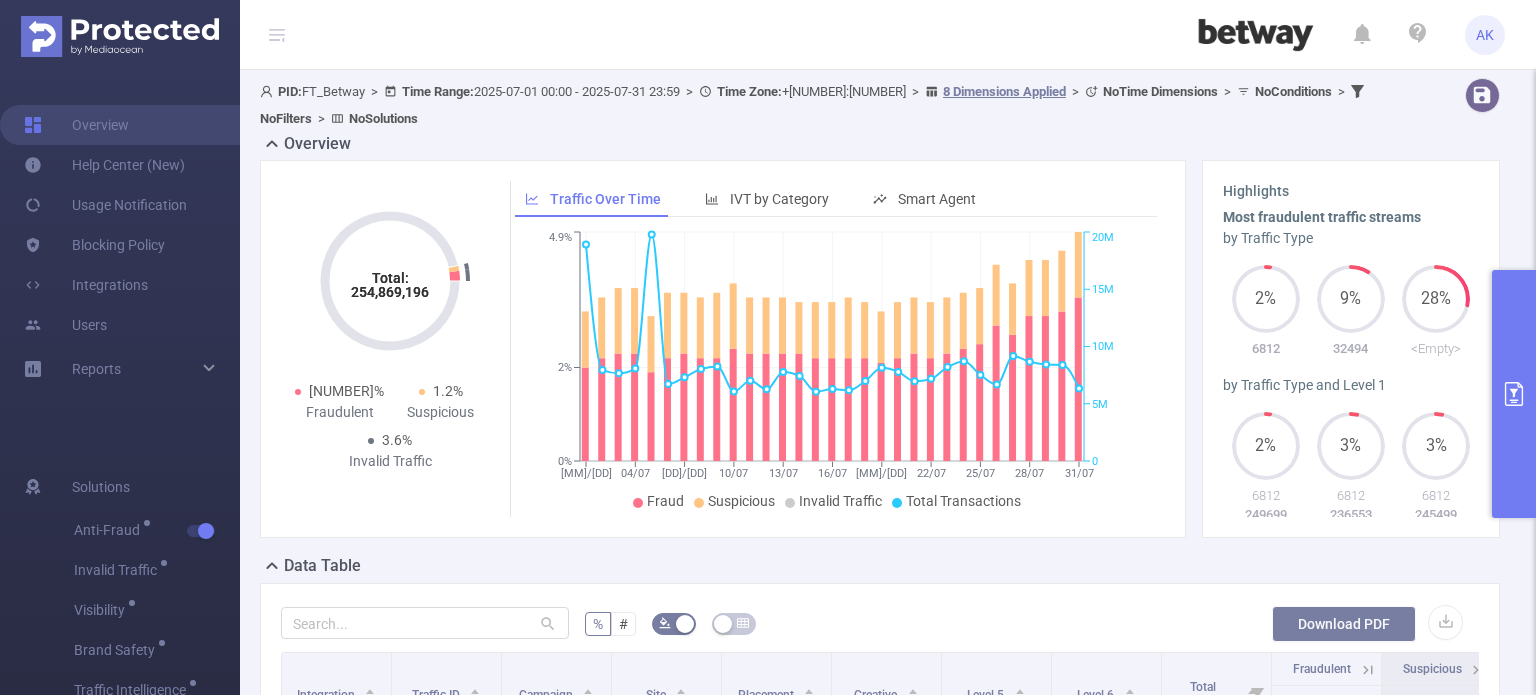 click on "Download PDF" at bounding box center [1344, 624] 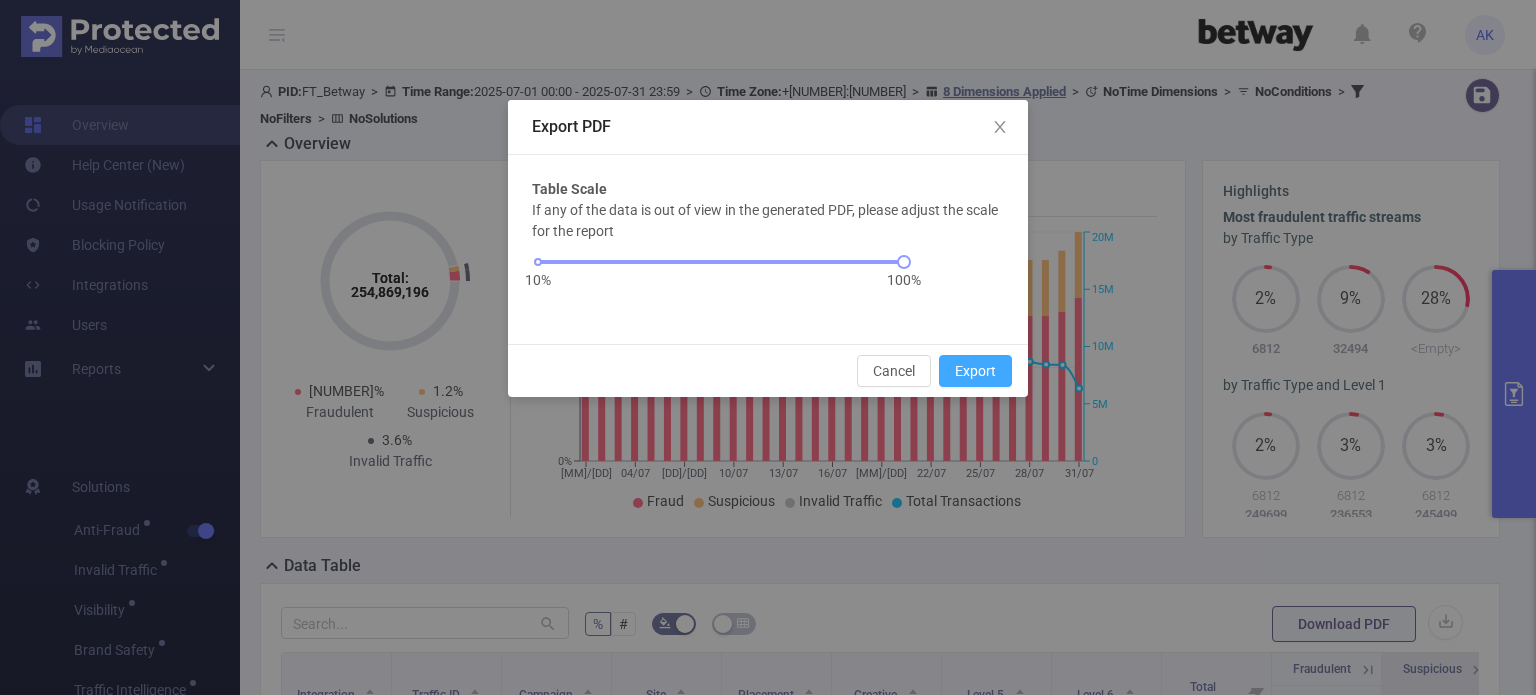 click on "Export" at bounding box center (975, 371) 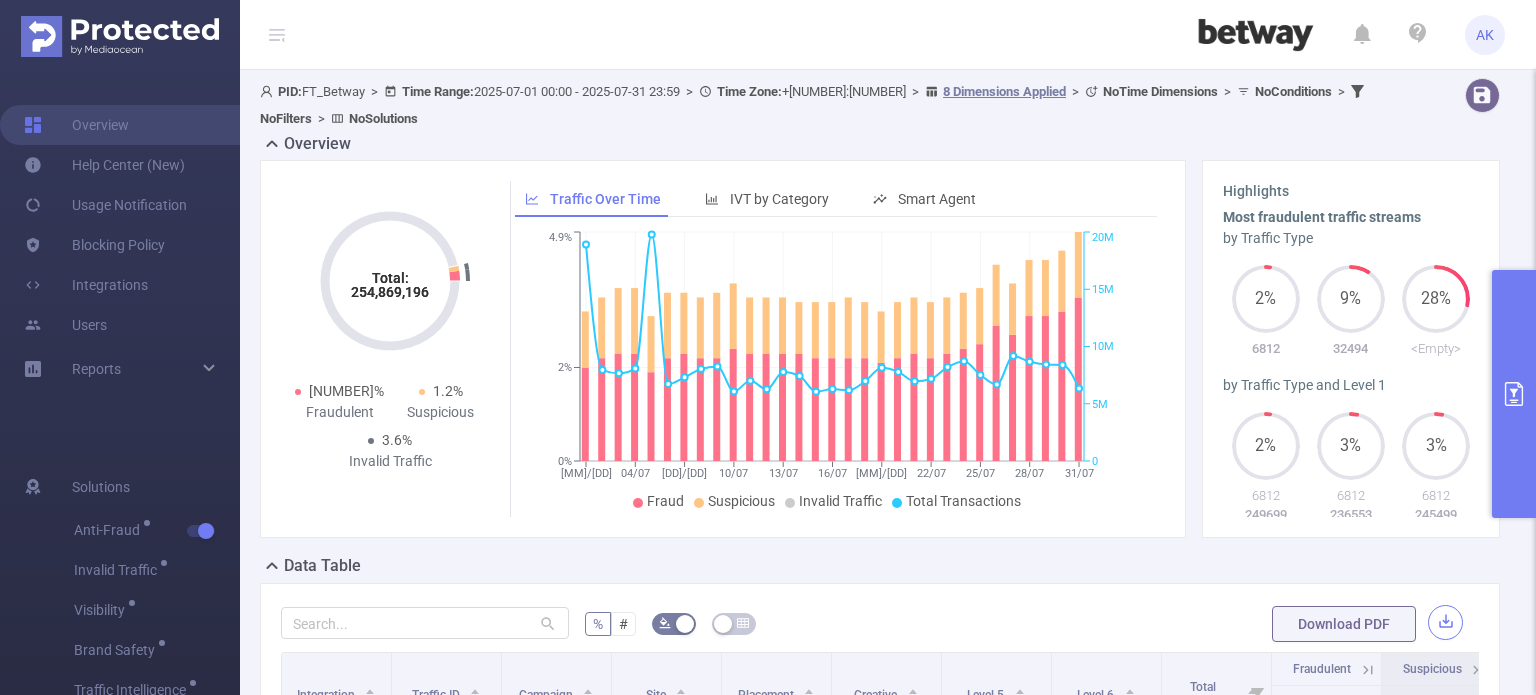 click at bounding box center [1445, 622] 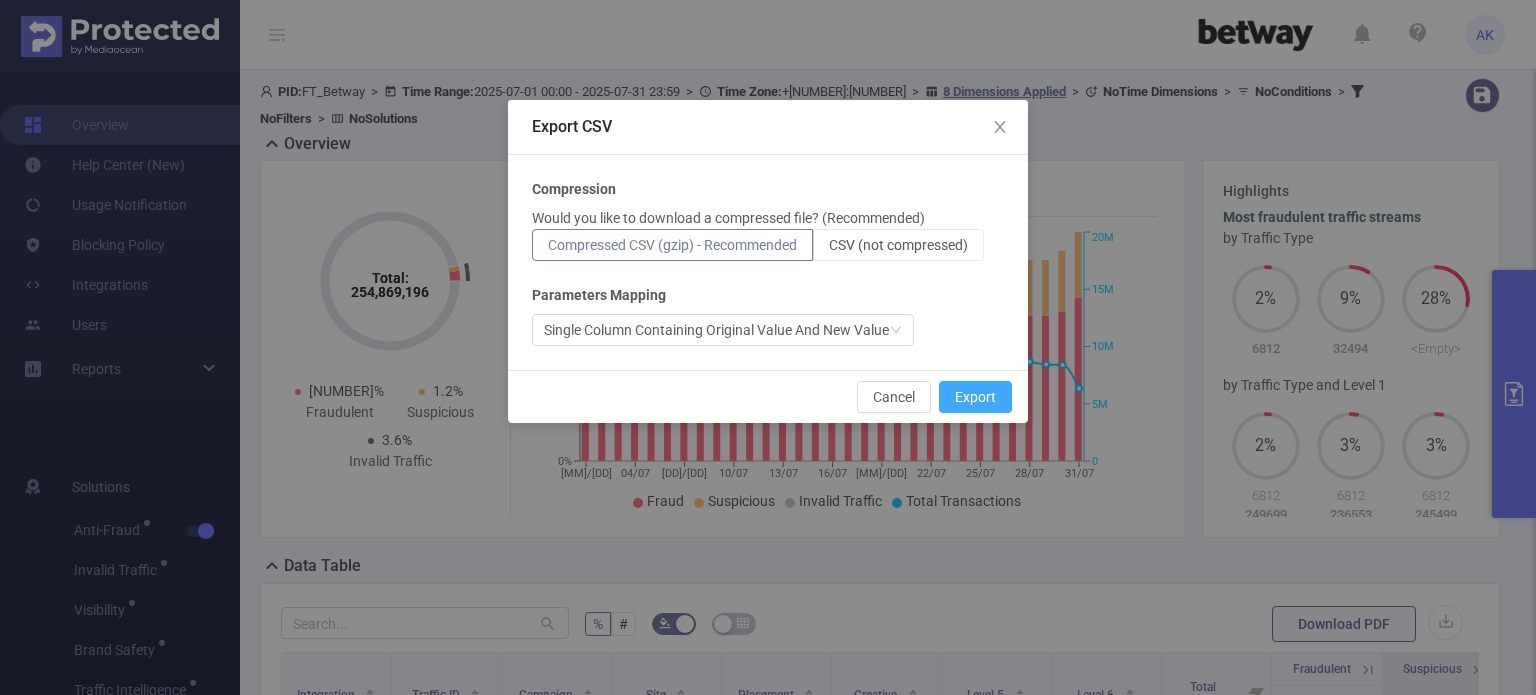 click on "Export" at bounding box center (975, 397) 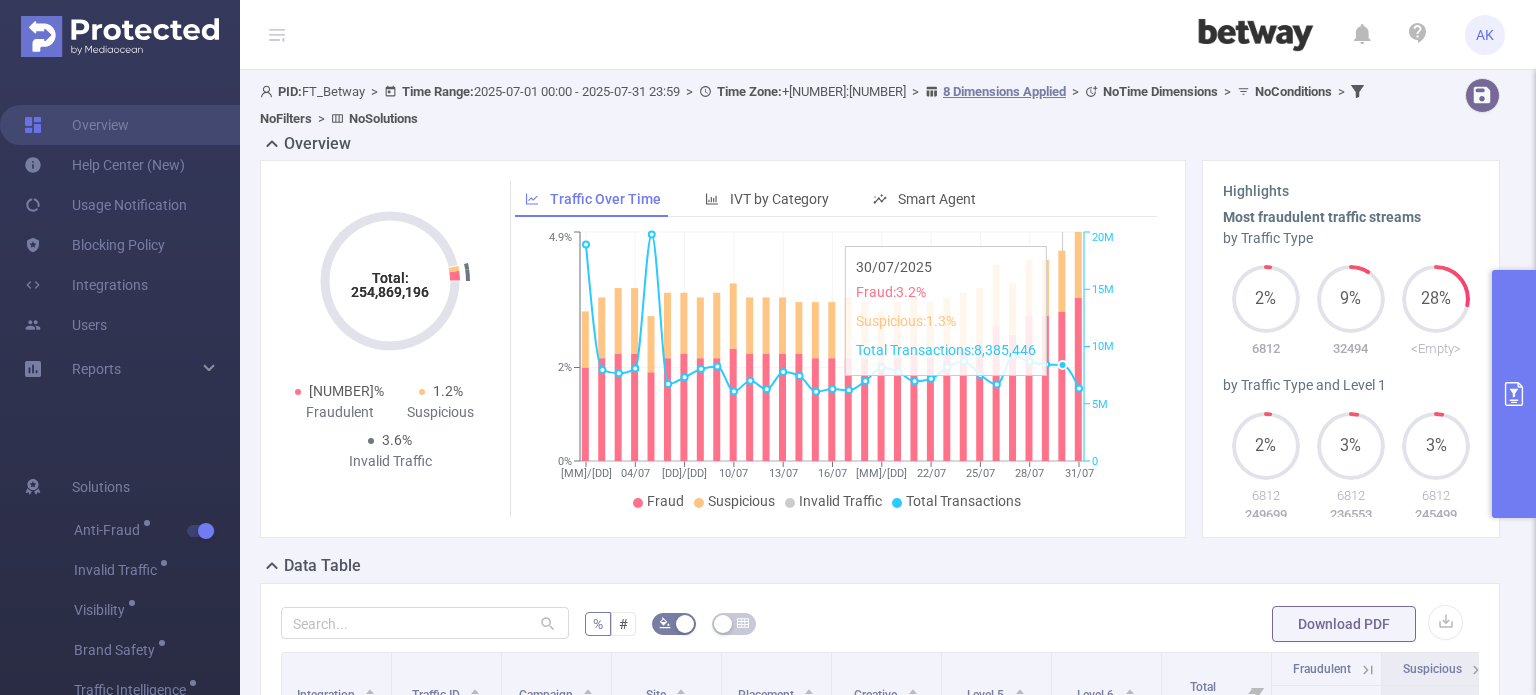 drag, startPoint x: 1292, startPoint y: 235, endPoint x: 1057, endPoint y: 236, distance: 235.00212 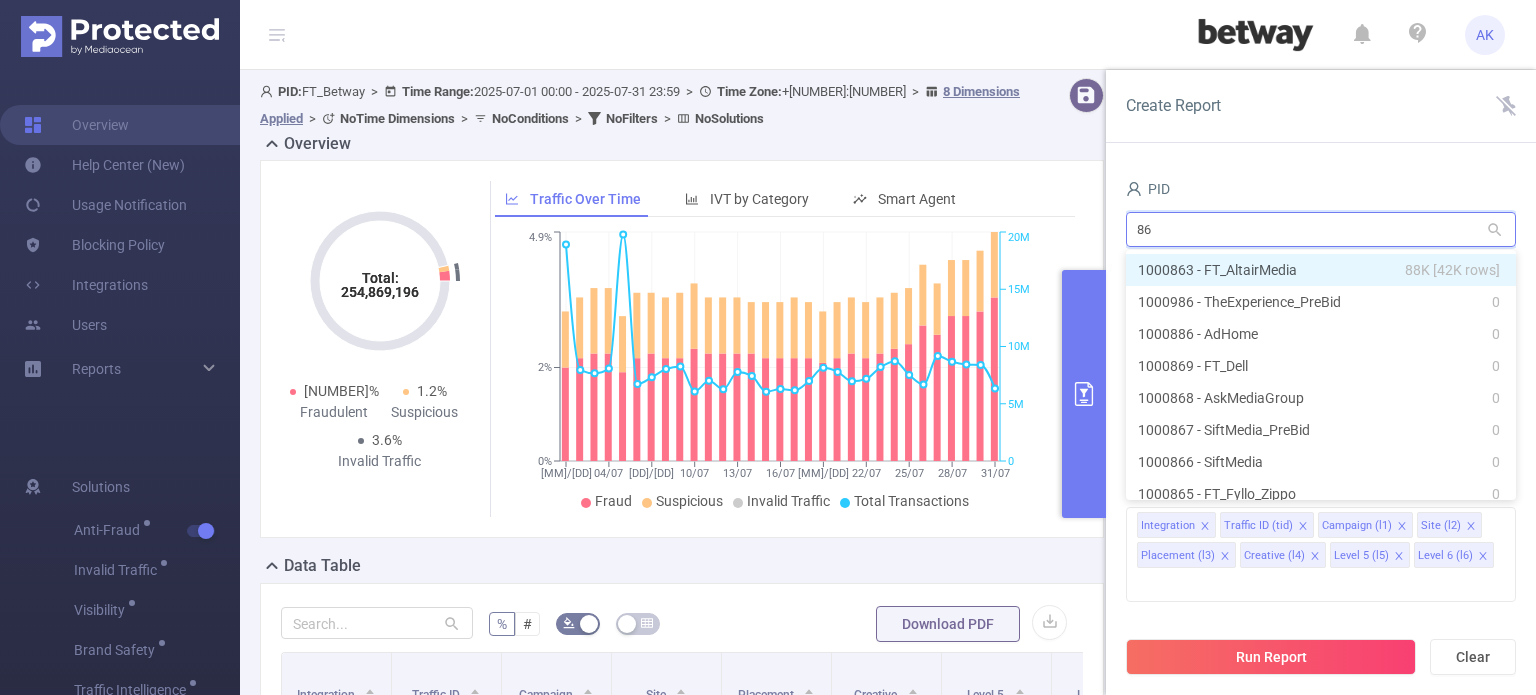 type on "863" 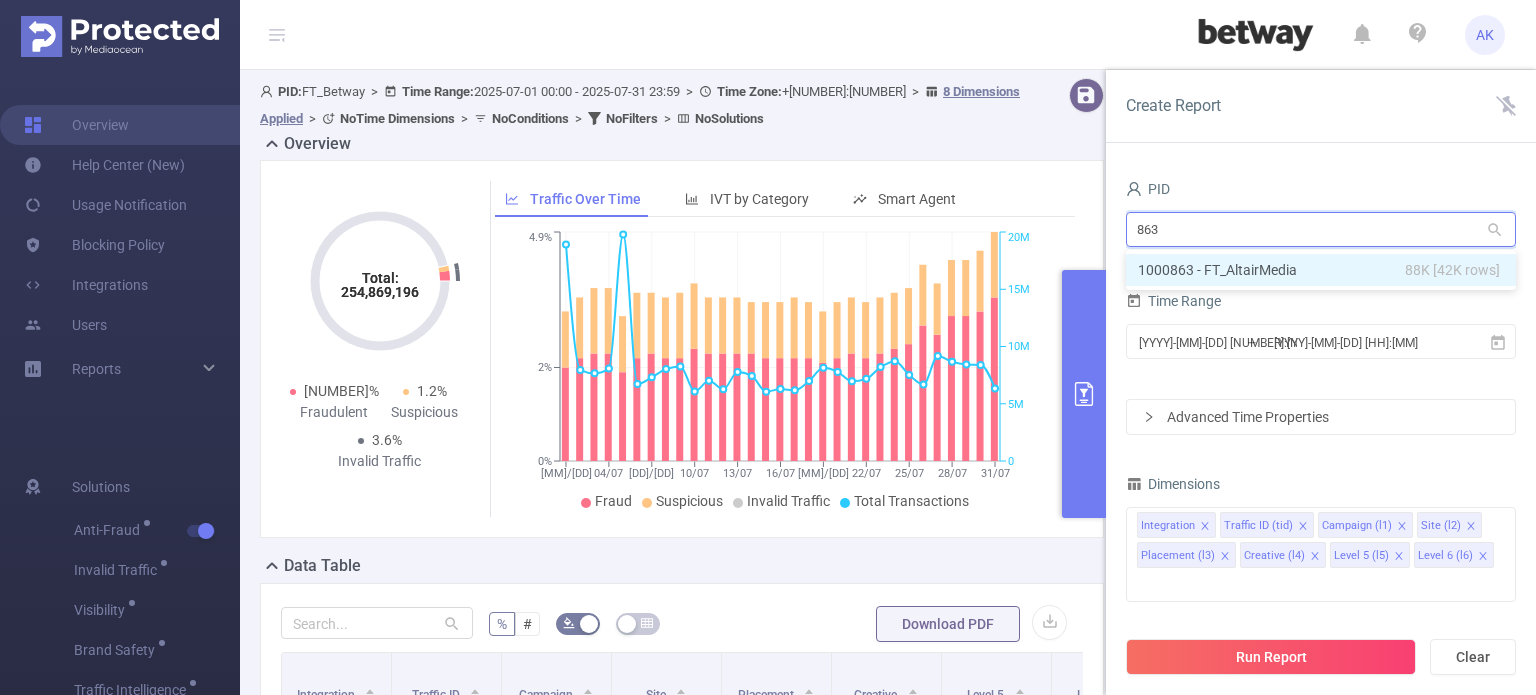 click on "1000863 - FT_AltairMedia 88K [42K rows]" at bounding box center [1321, 270] 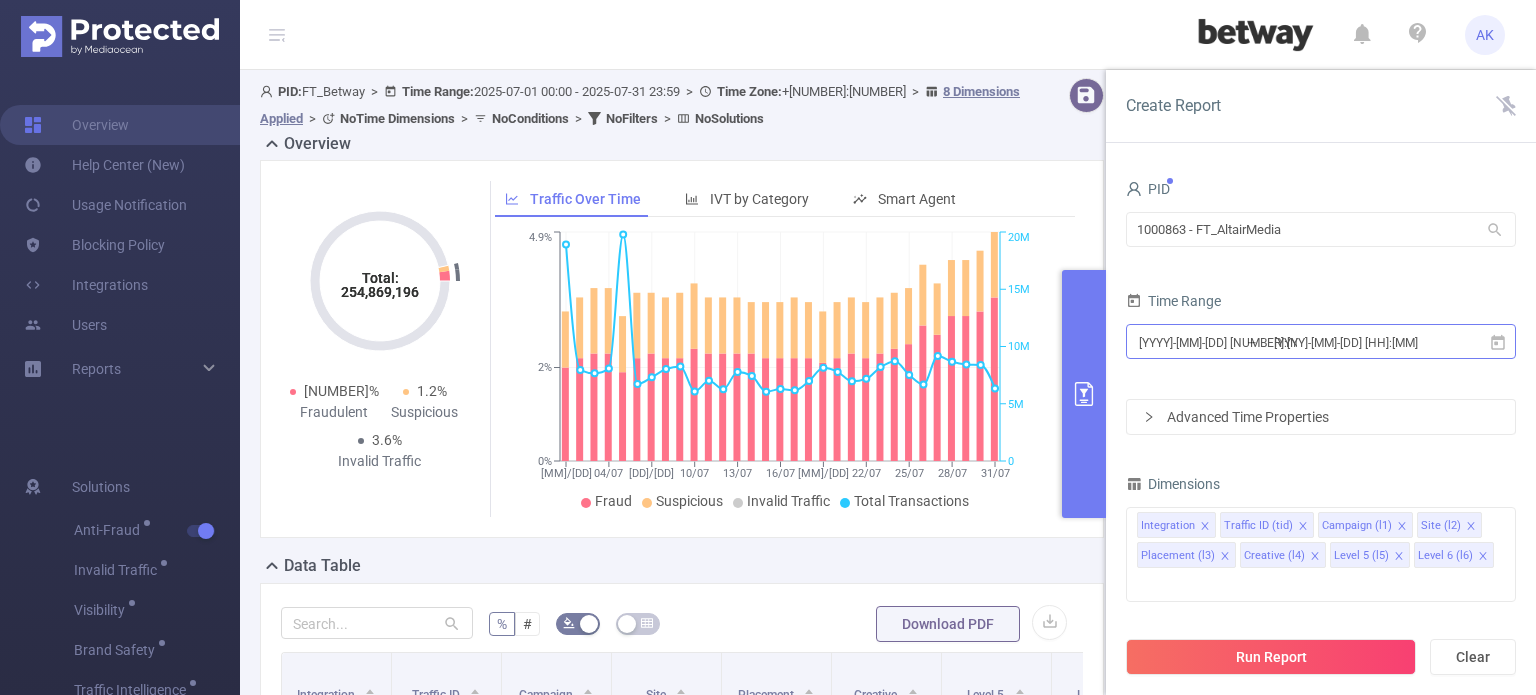 click on "[DATE] [TIME]" at bounding box center [1218, 342] 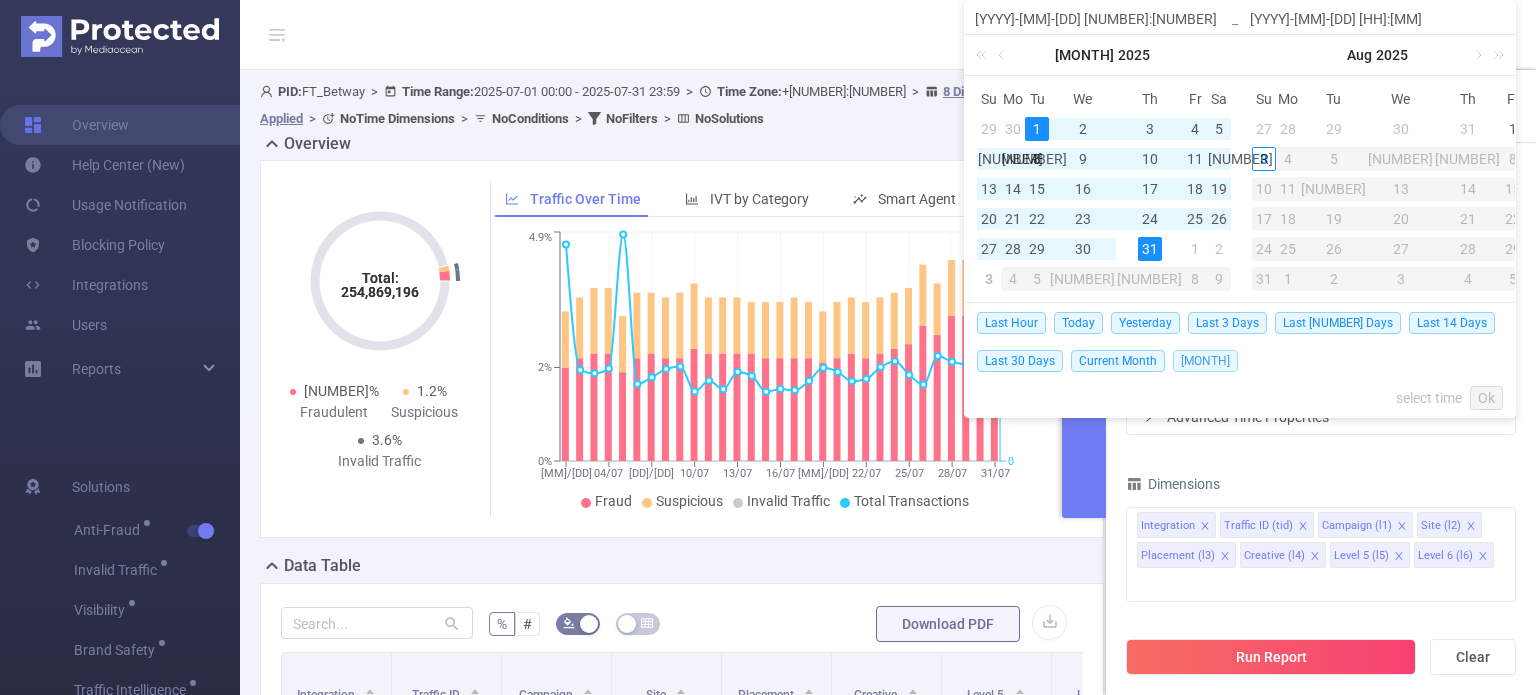 click on "Last Month" at bounding box center (1205, 361) 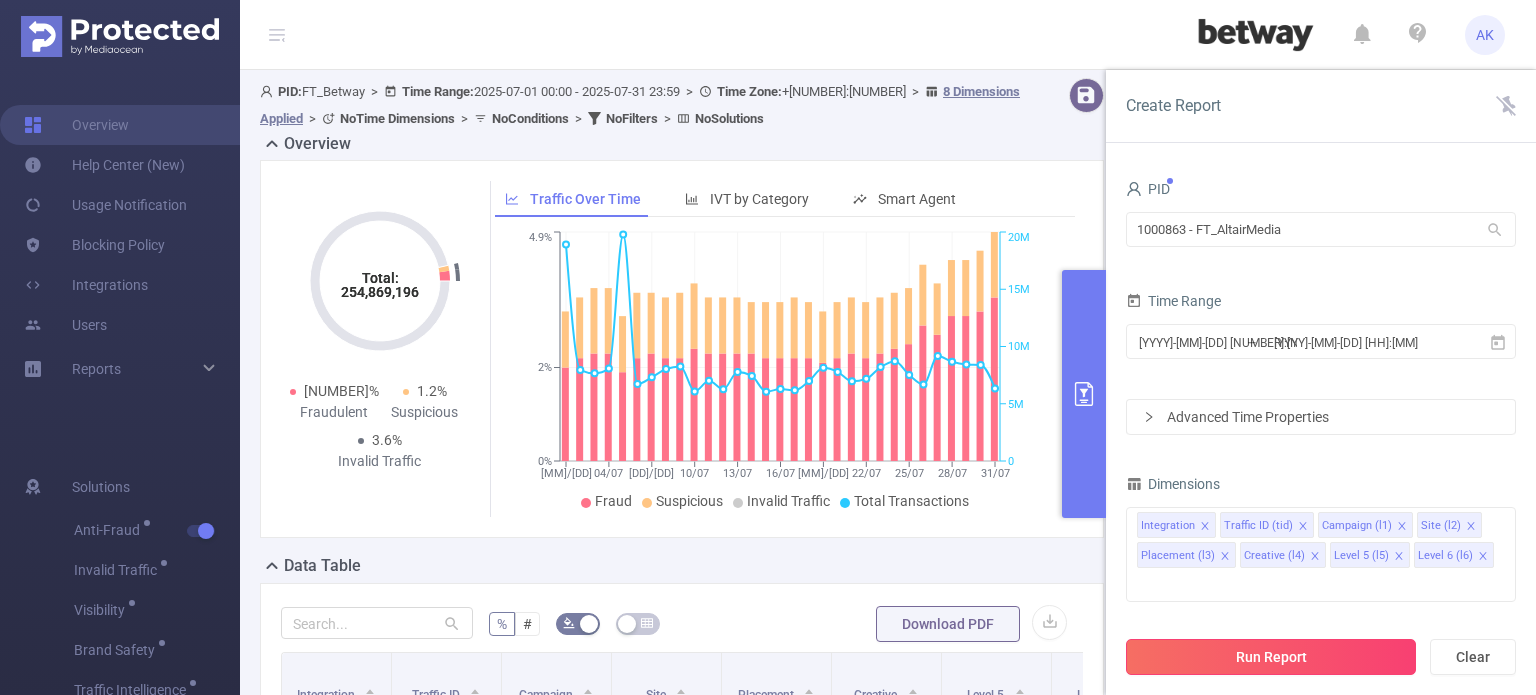 click on "Run Report" at bounding box center [1271, 657] 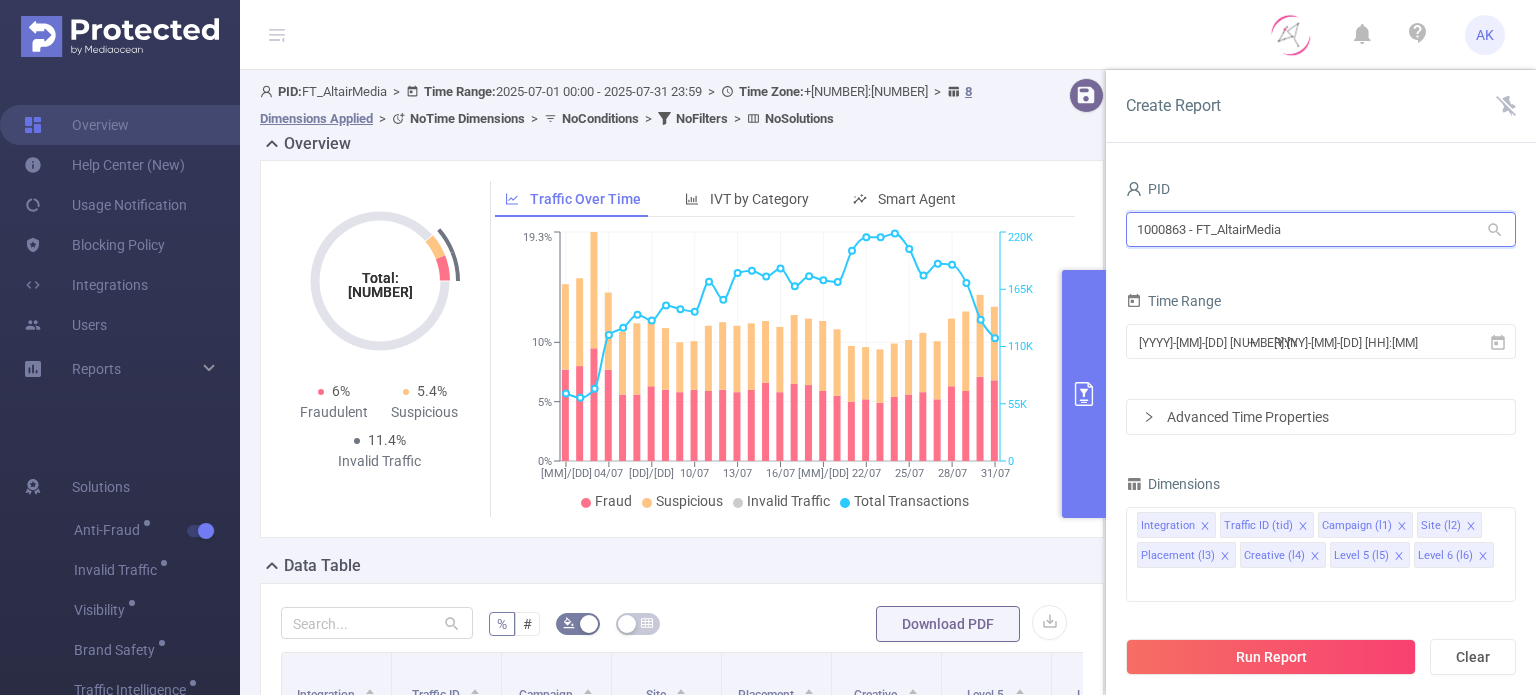 click on "[NUMBER] - FT_AltairMedia" at bounding box center [1321, 229] 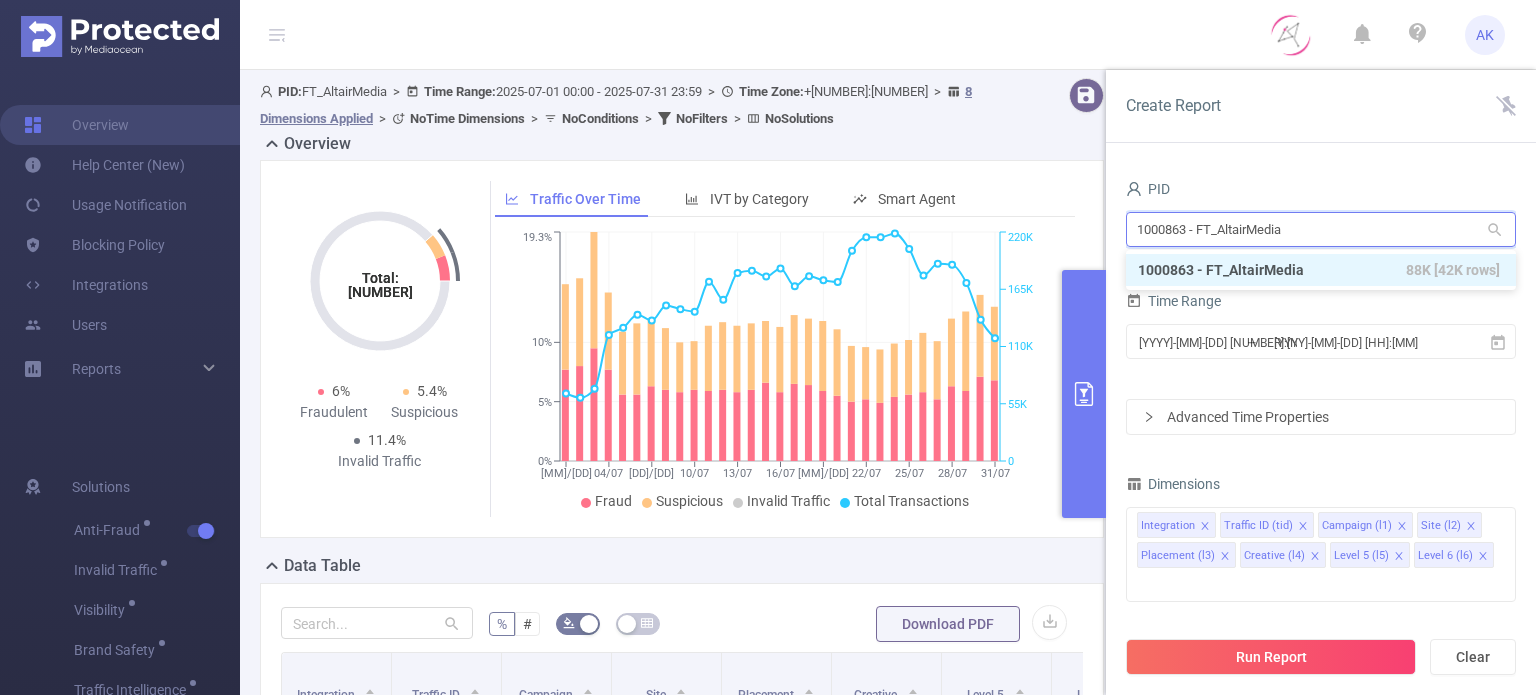 click on "1000863 - FT_AltairMedia 88K [42K rows]" at bounding box center (1321, 270) 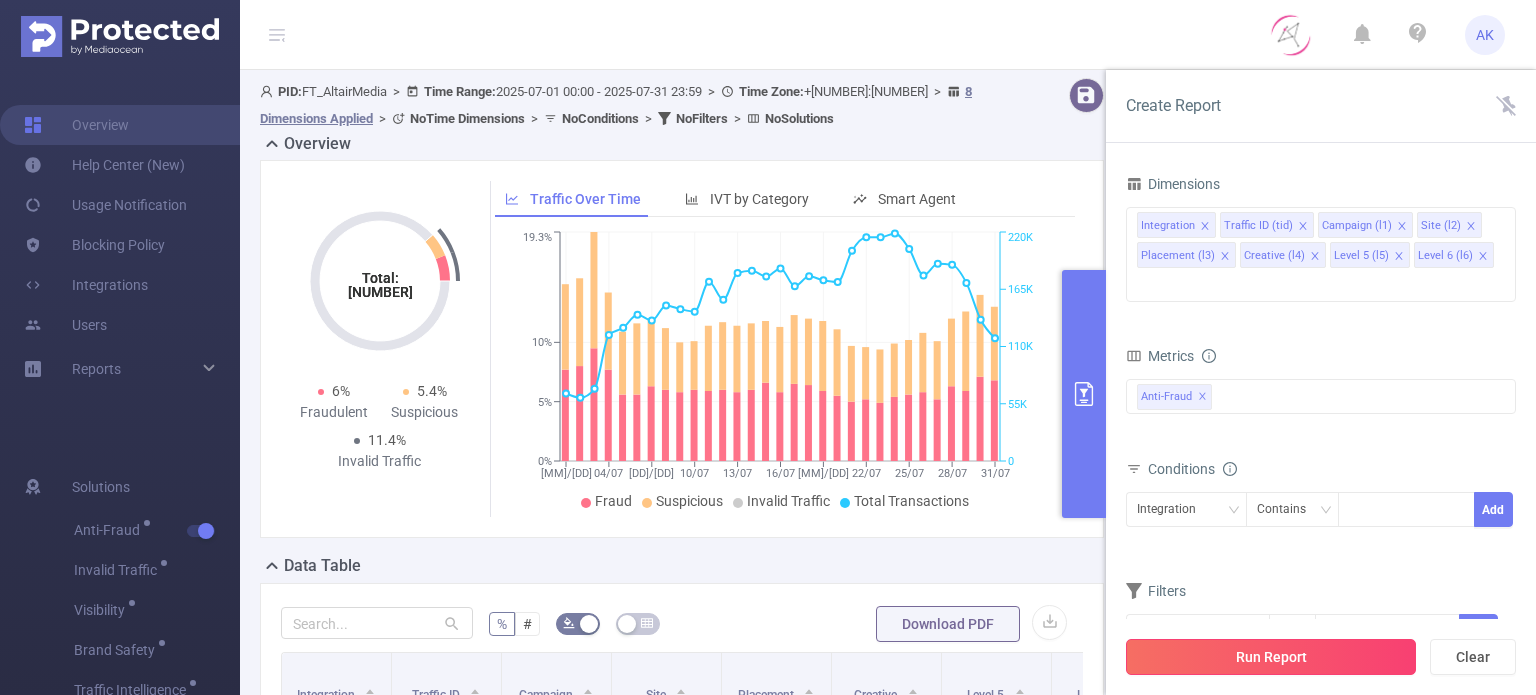 click on "Run Report" at bounding box center [1271, 657] 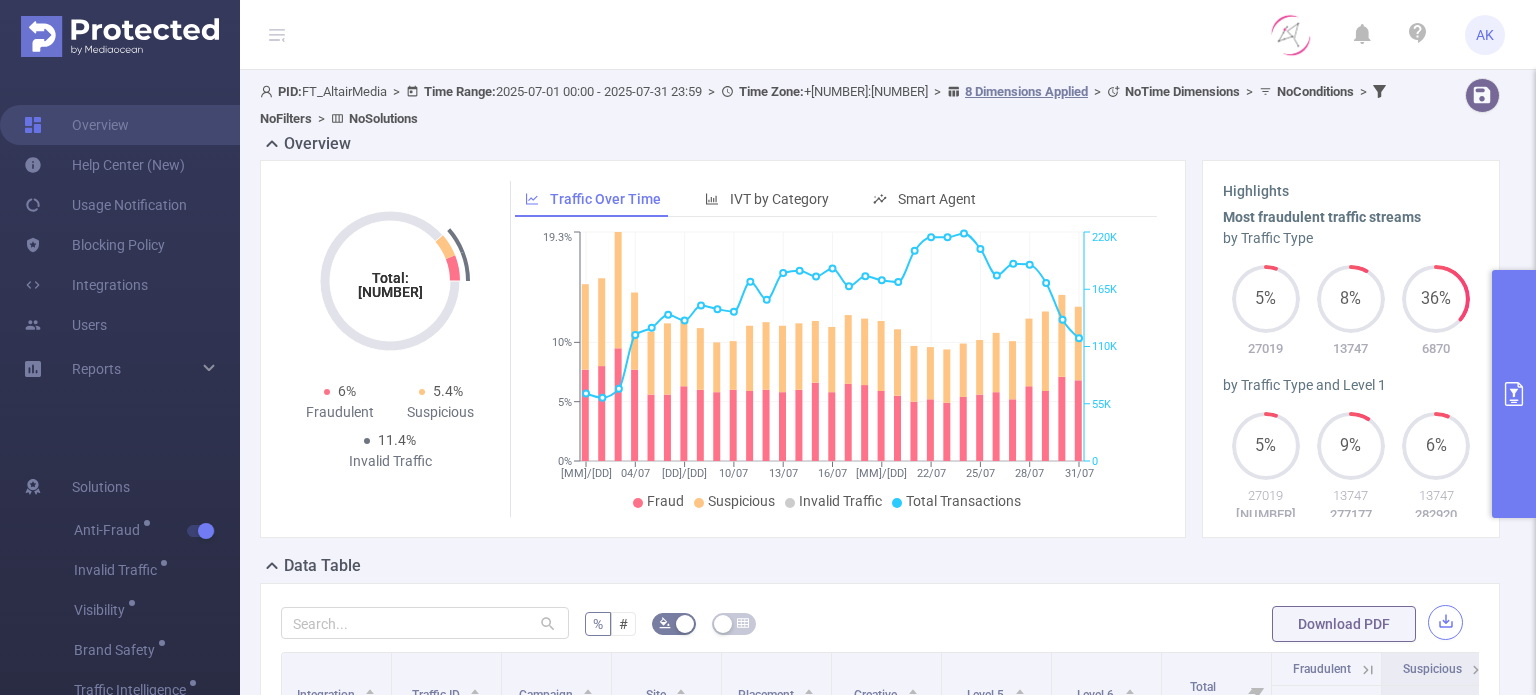 click at bounding box center [1445, 622] 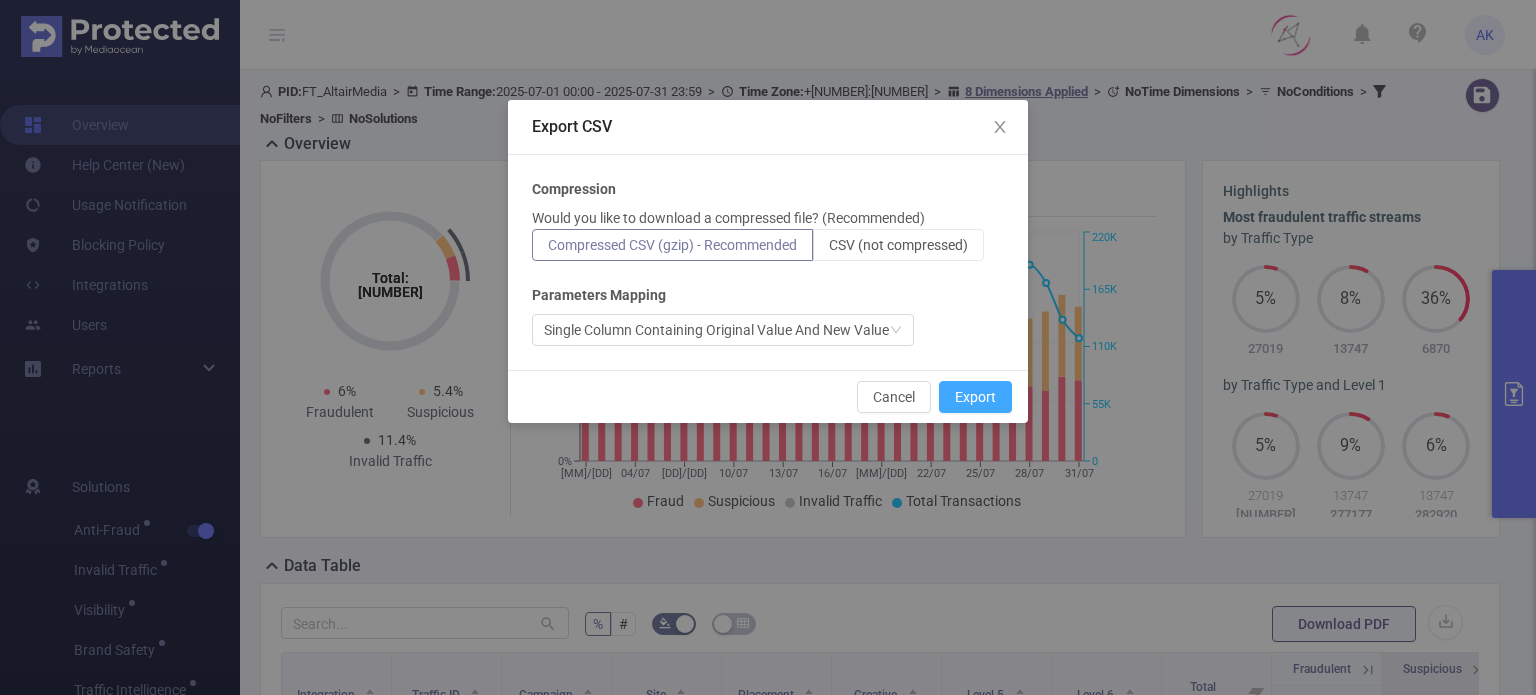 click on "Export" at bounding box center (975, 397) 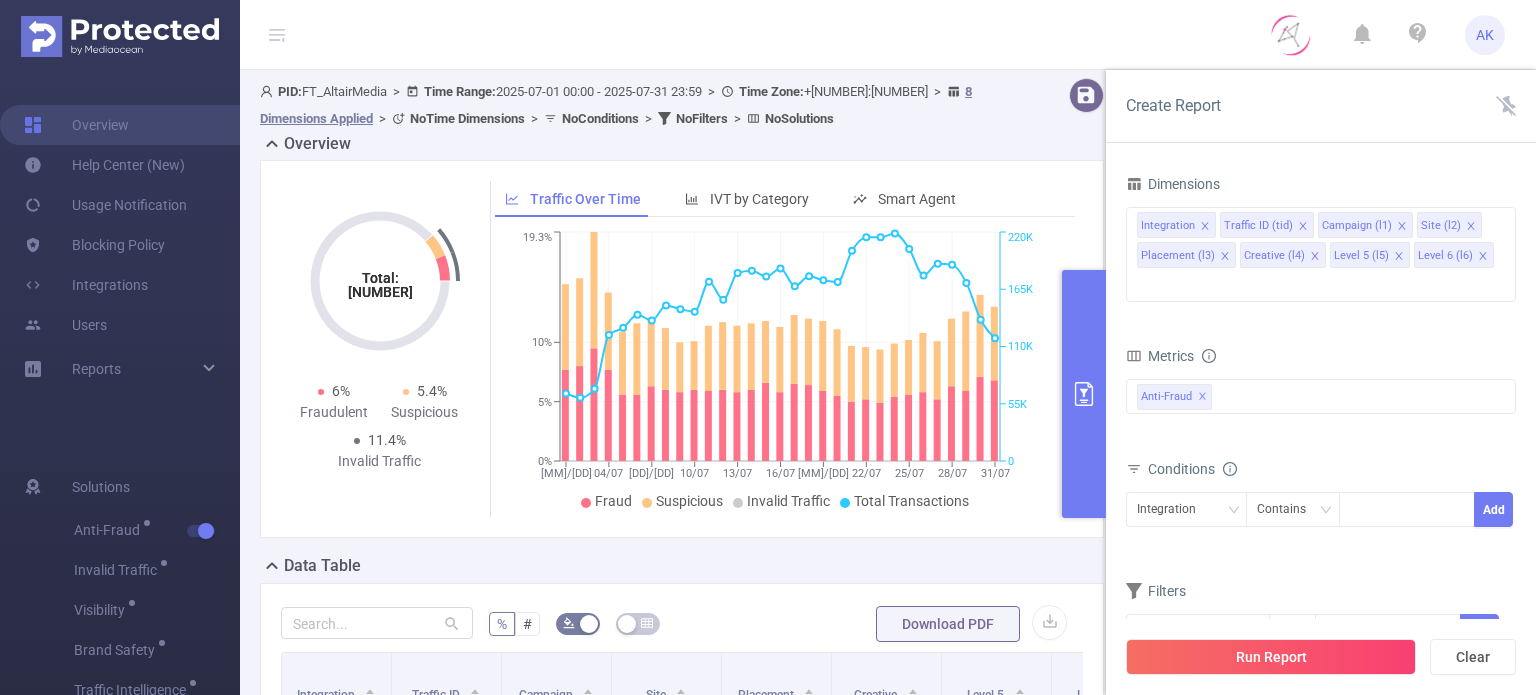 click on "Dimensions" at bounding box center (1173, 184) 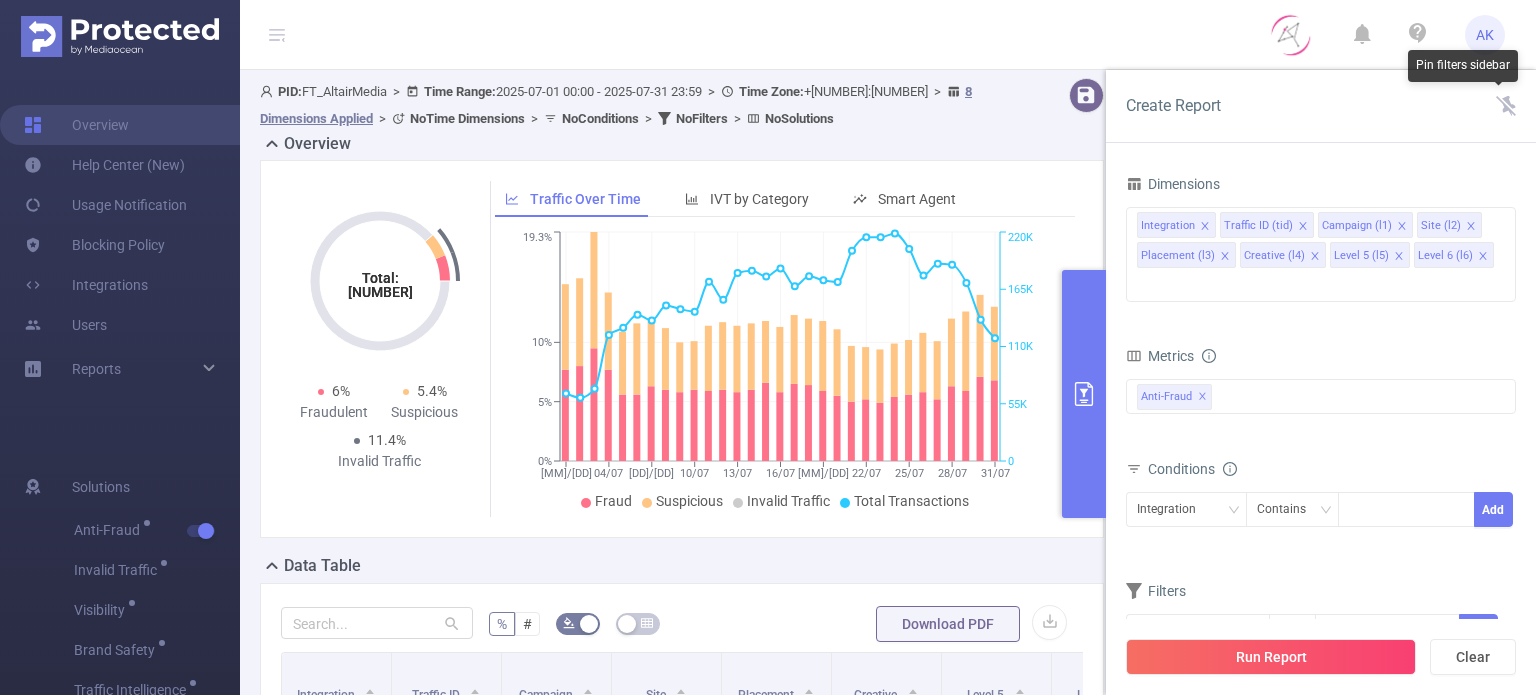 click 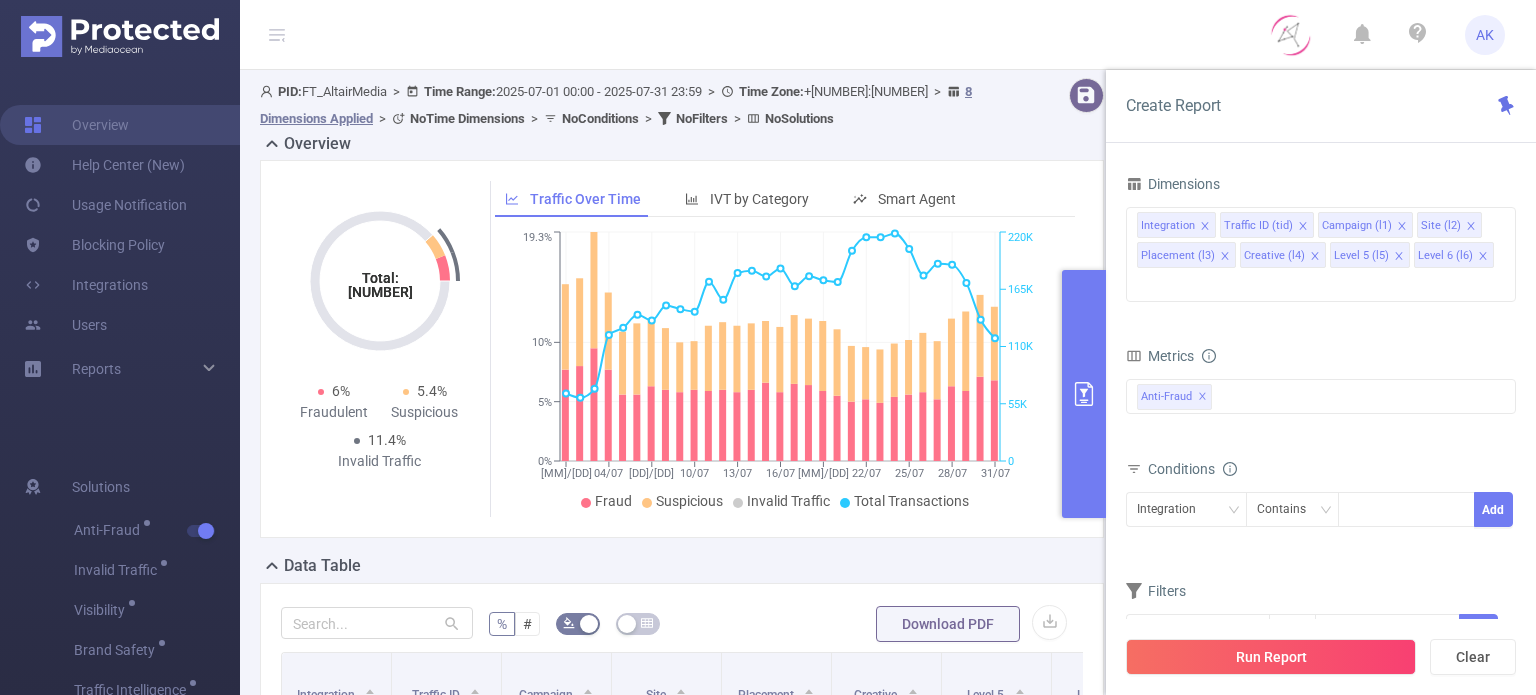 click on "AK" at bounding box center [768, 35] 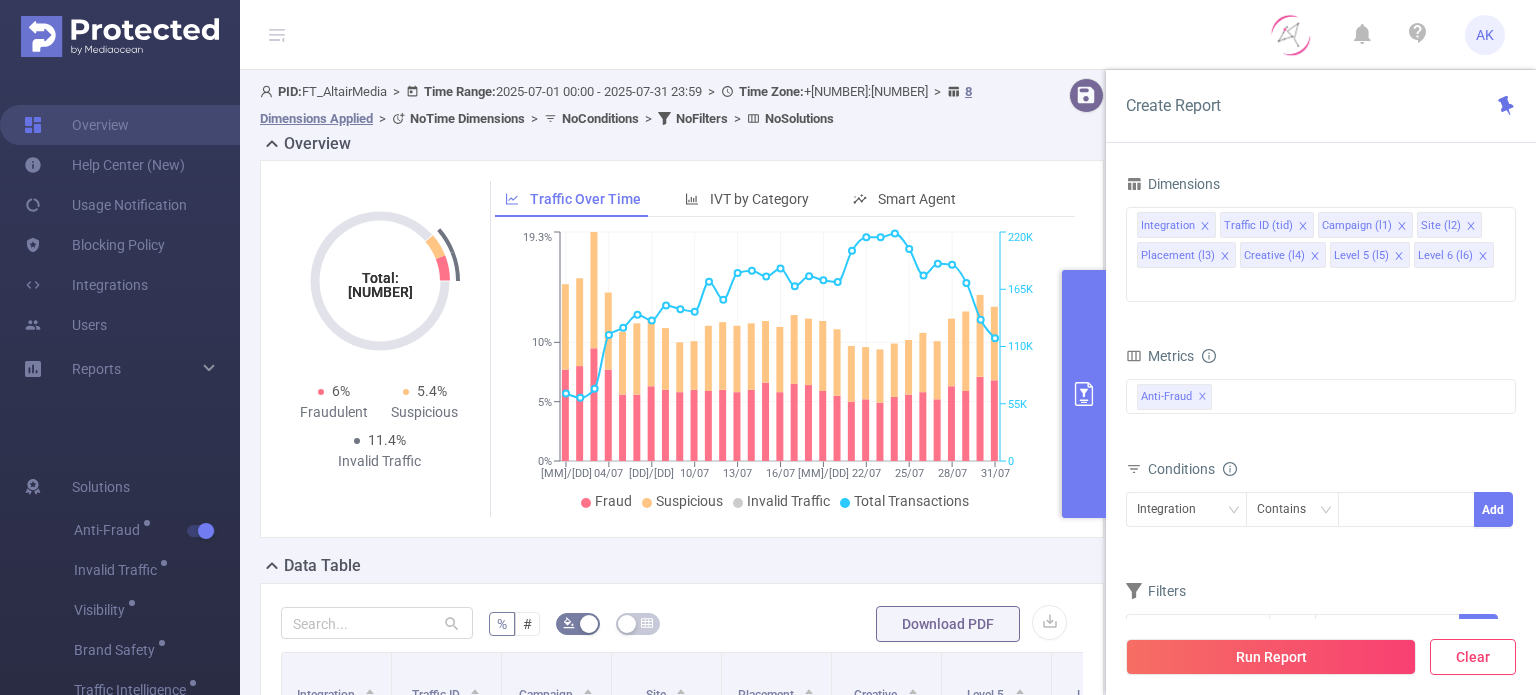 click on "Clear" at bounding box center (1473, 657) 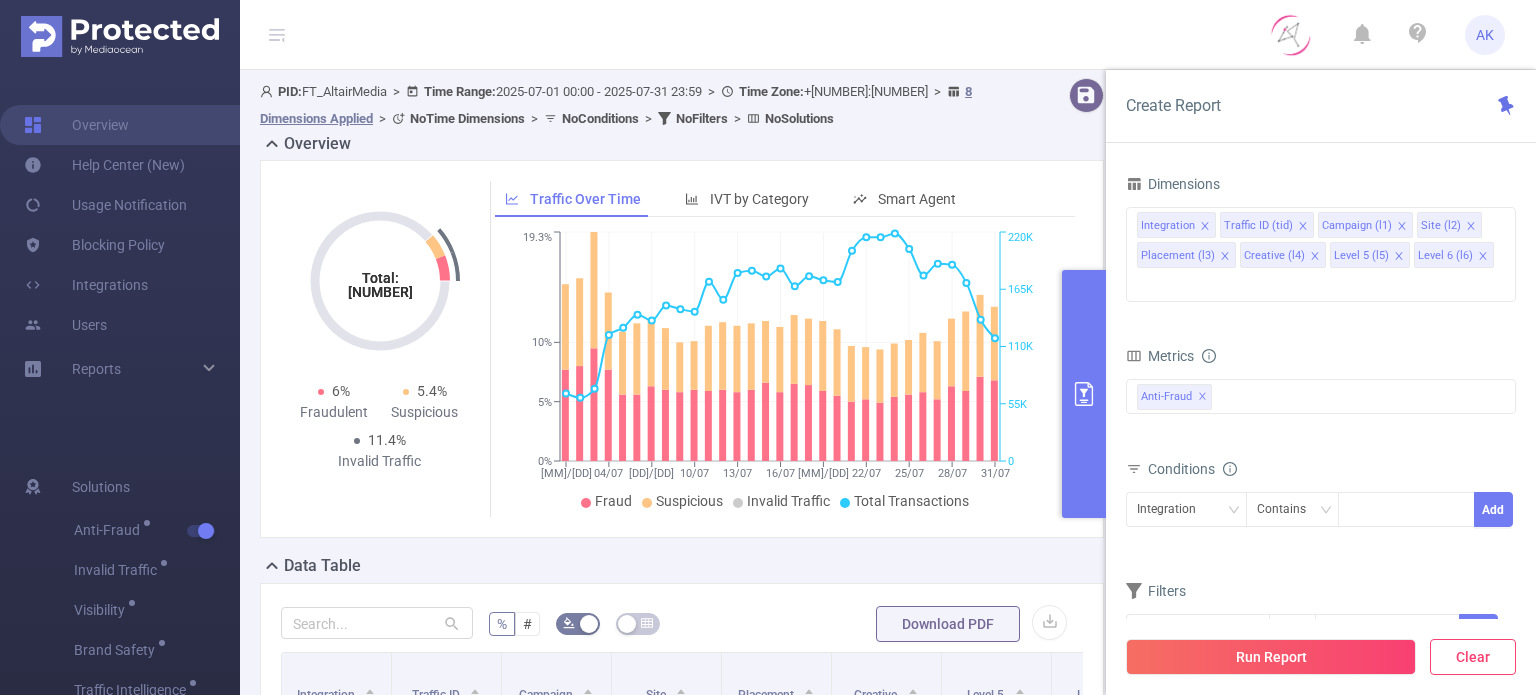 click on "Clear" at bounding box center [1473, 657] 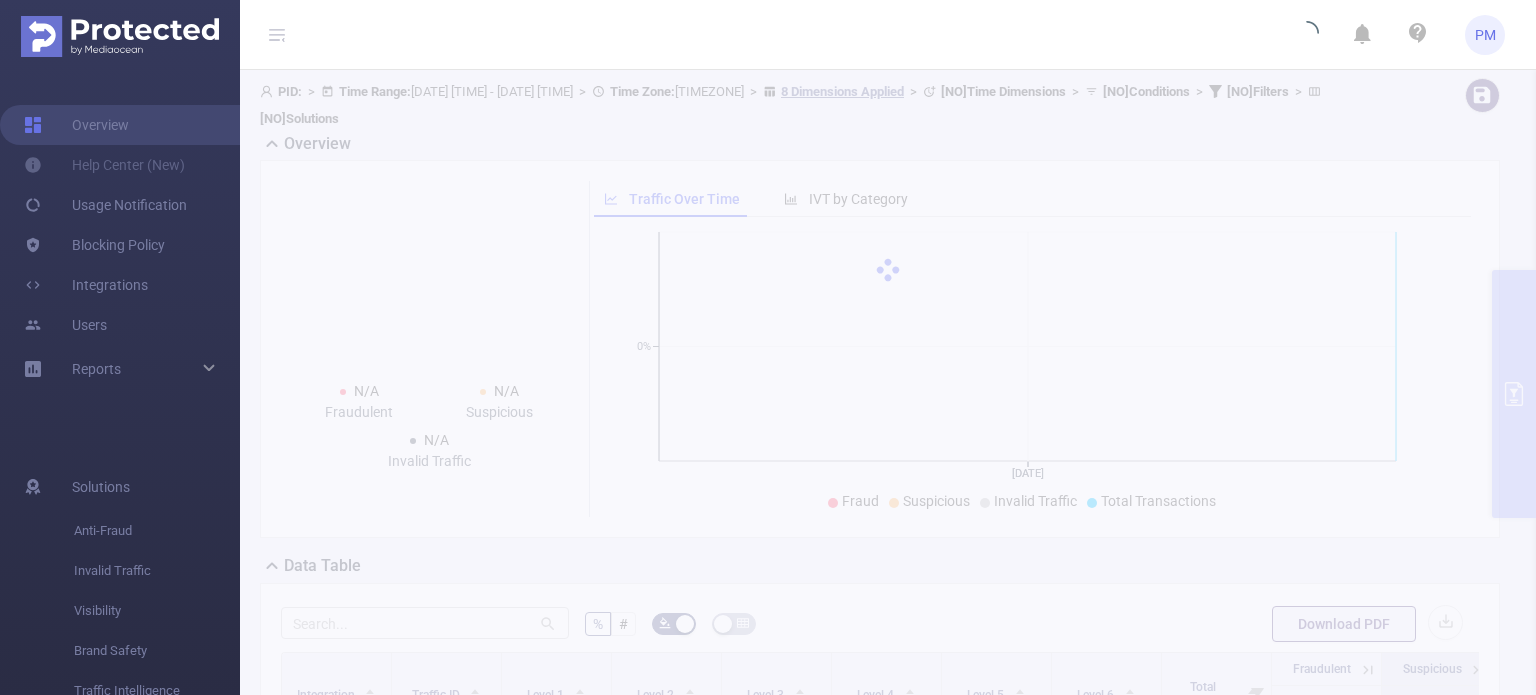 scroll, scrollTop: 0, scrollLeft: 0, axis: both 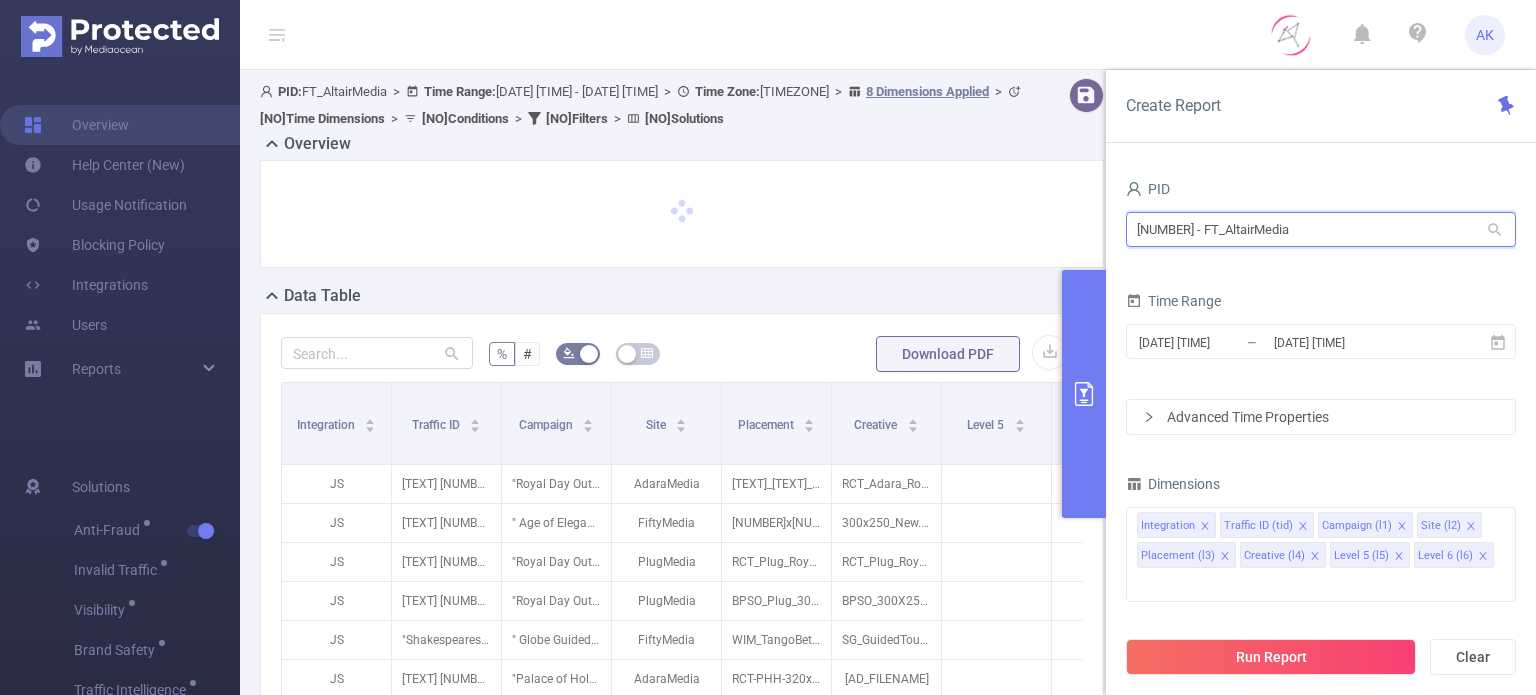 drag, startPoint x: 1302, startPoint y: 236, endPoint x: 1109, endPoint y: 230, distance: 193.09325 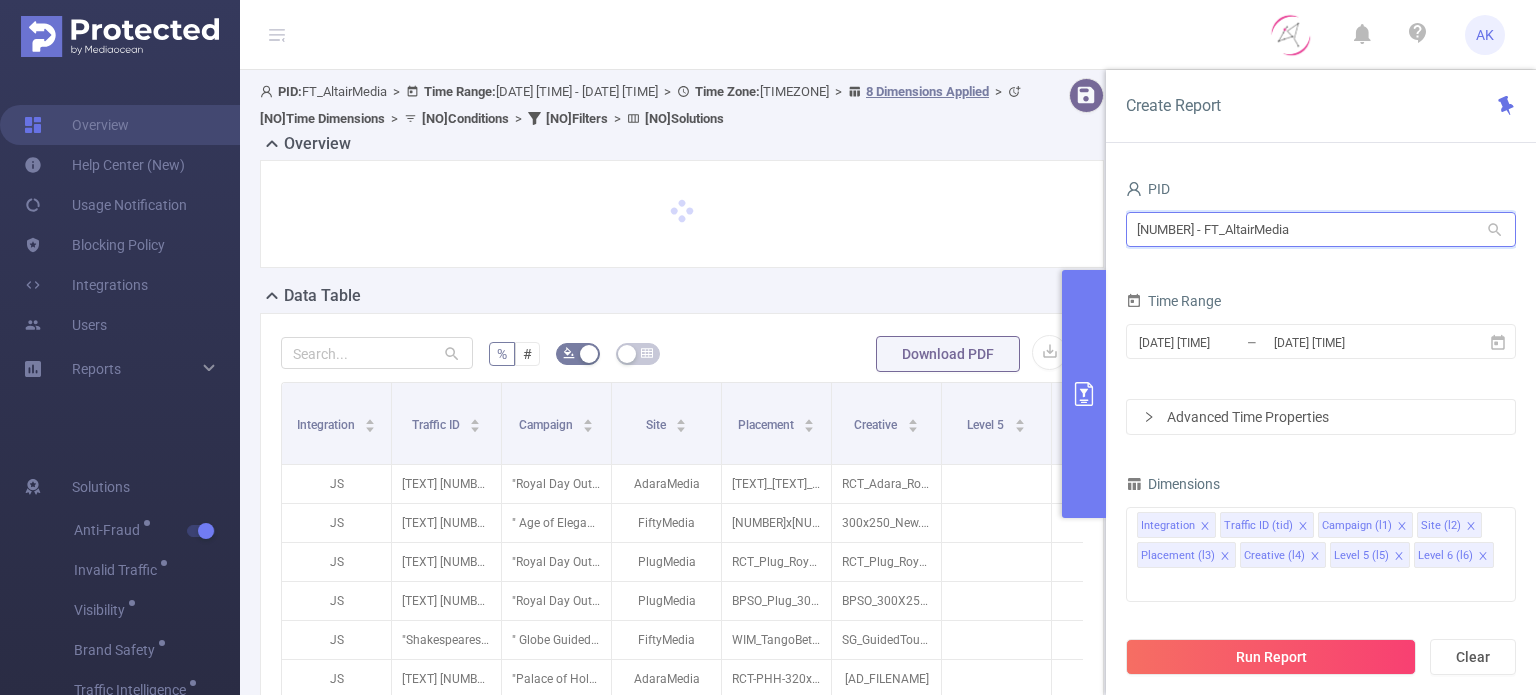 click on "PID [NUMBER] - [TEXT] [NUMBER] - [TEXT]      Time Range [DATE]    Dimensions Integration Traffic ID (tid) Campaign (l1) Site (l2) Placement (l3) Creative (l4) Level 5 (l5) Level 6 (l6)      Metrics Total Fraudulent Bot/Virus Hostile Tools Tunneled Traffic Non Malicious Bots View Fraud Publisher Fraud Reputation Total Suspicious Bot/Virus Hostile Tools Tunneled Traffic Non Malicious Bots View Fraud Publisher Fraud Reputation Total IVT   Anti-Fraud    ✕    Conditions  Integration Contains   Add    Filters Total Transactions ≥ Add" at bounding box center (1321, 442) 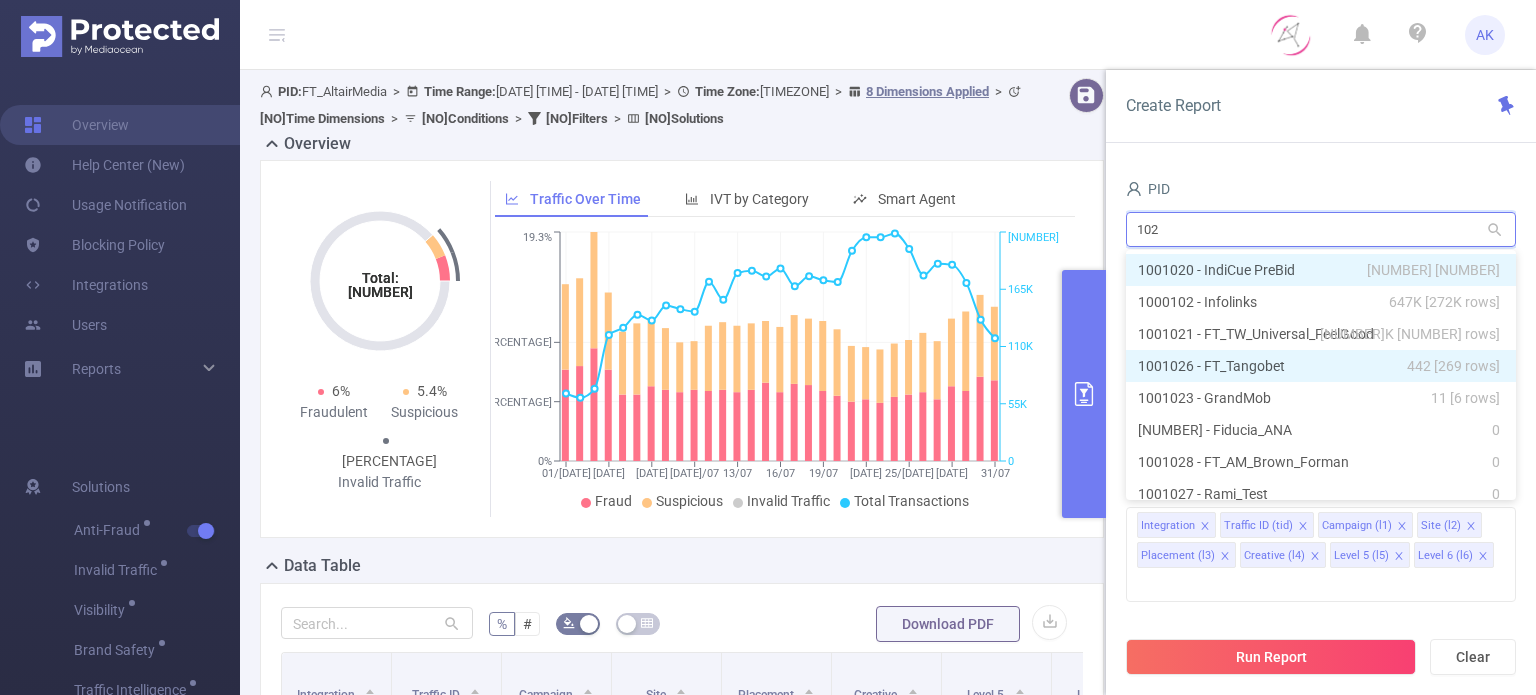 type on "[NUMBER]" 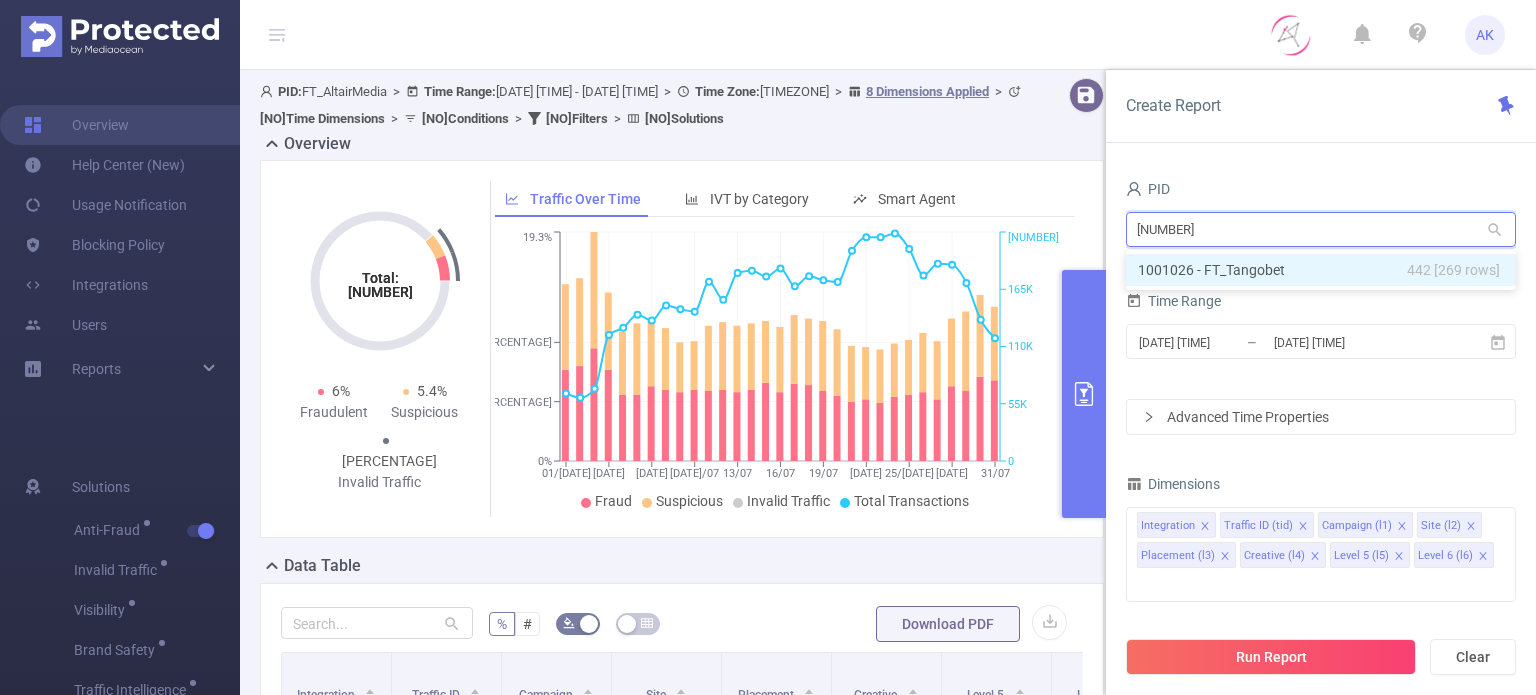 click on "[AD_FILENAME]" at bounding box center [1321, 270] 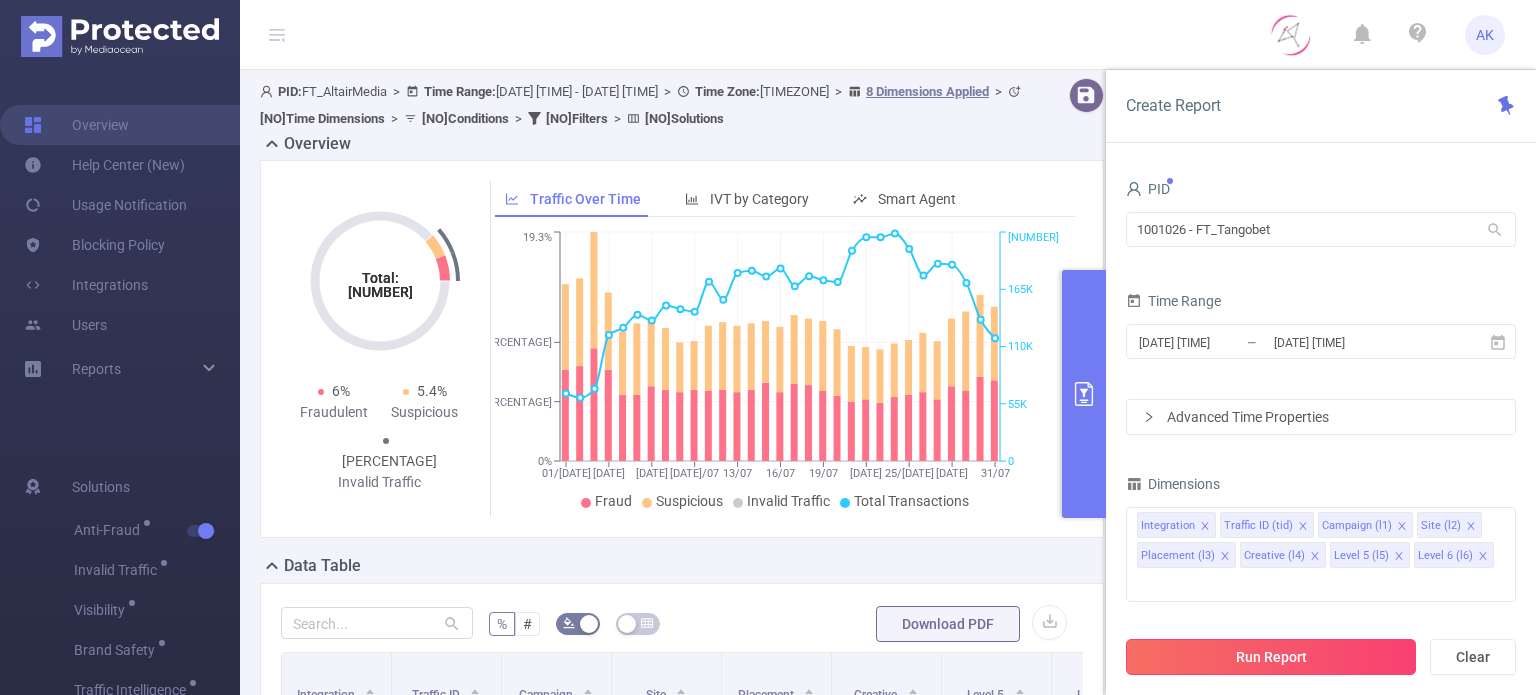 click on "Run Report" at bounding box center [1271, 657] 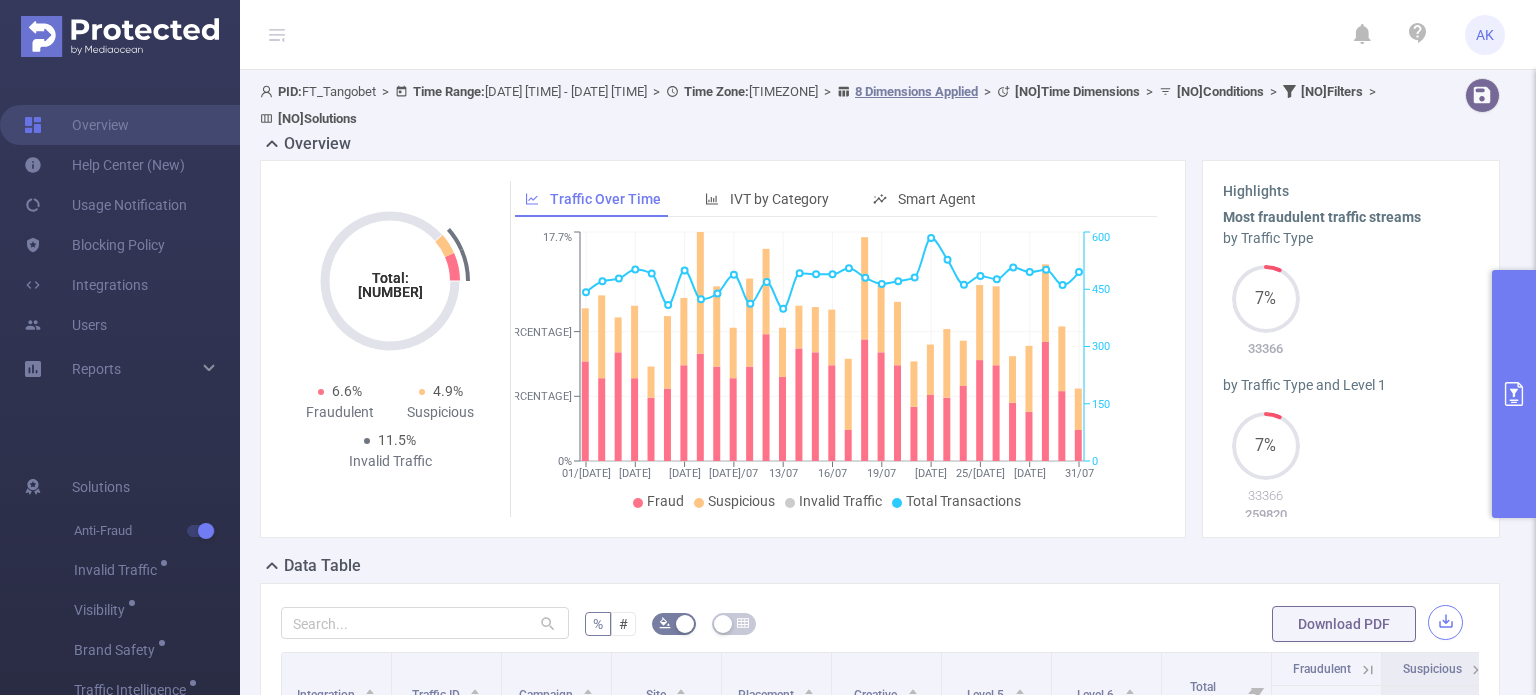 click at bounding box center [1445, 622] 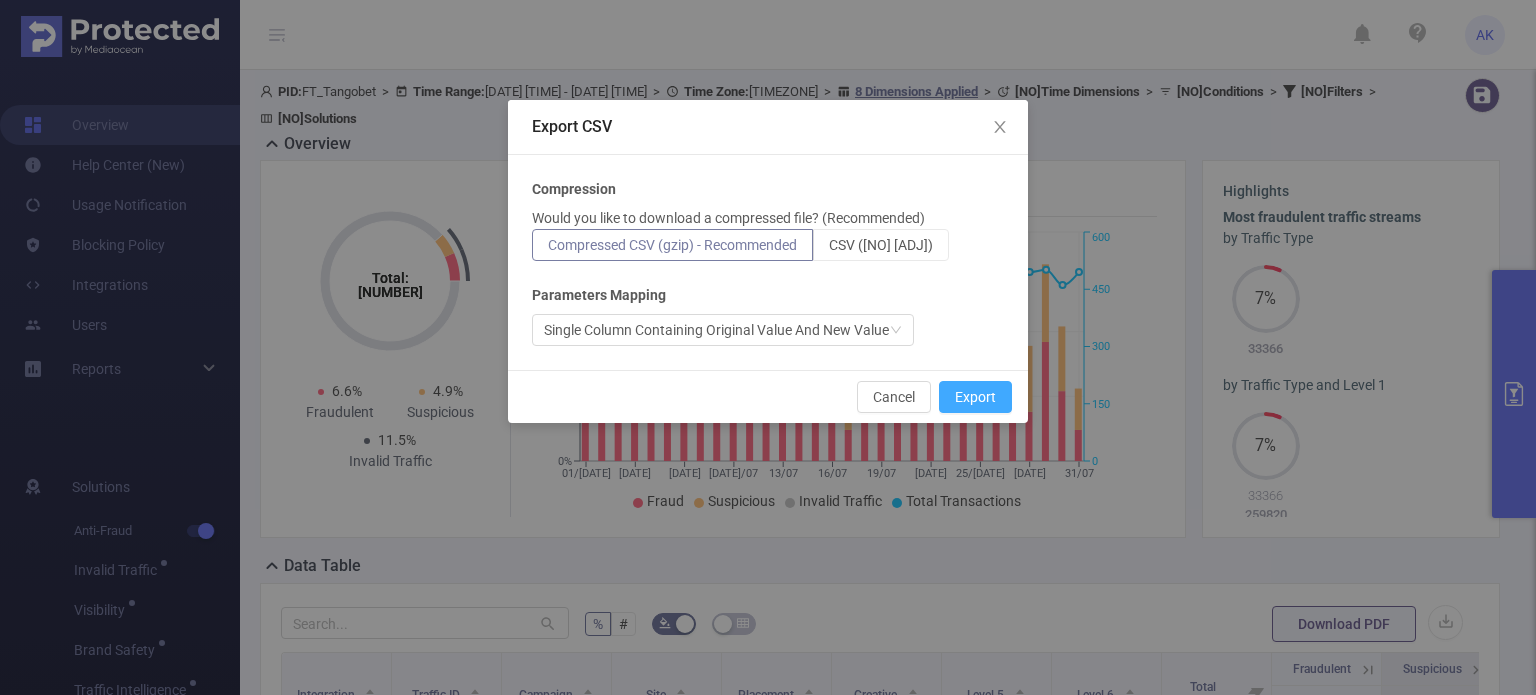 click on "Export" at bounding box center [975, 397] 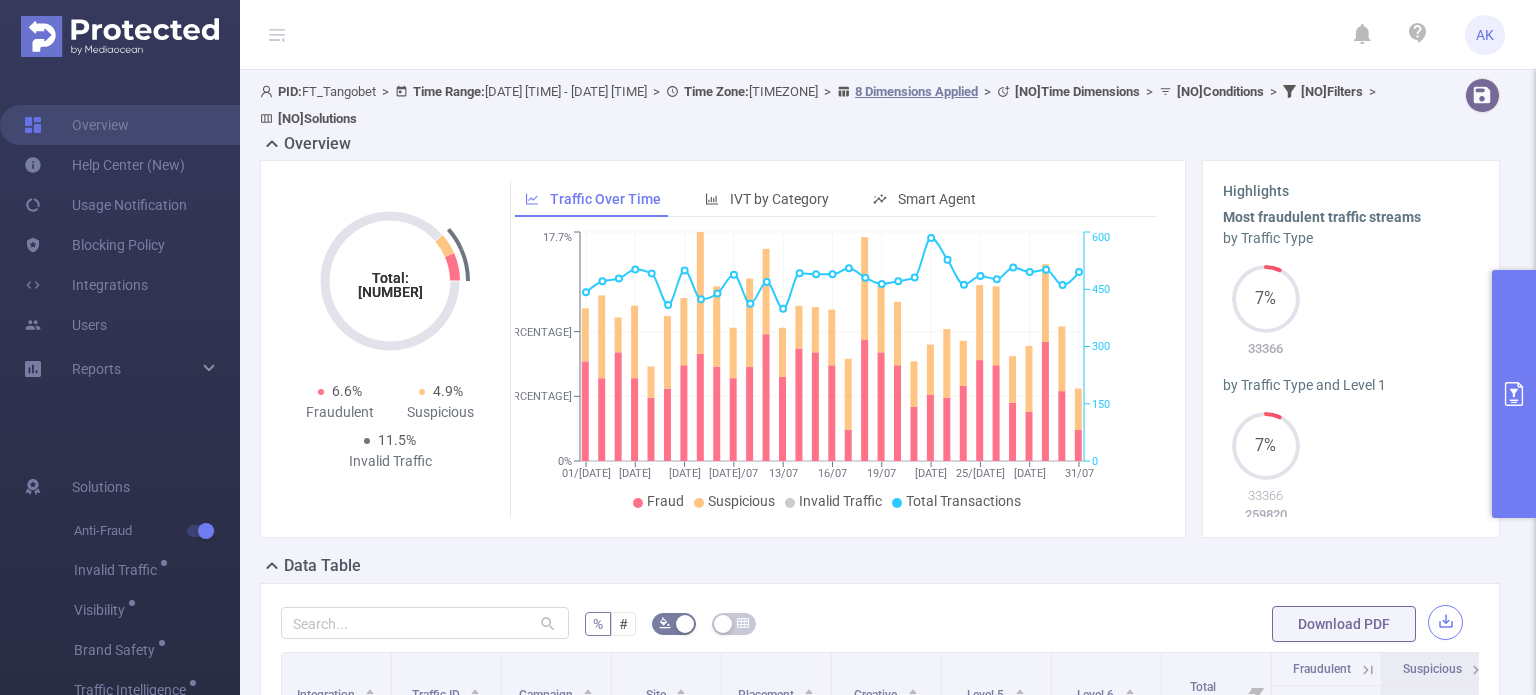 click at bounding box center (1445, 622) 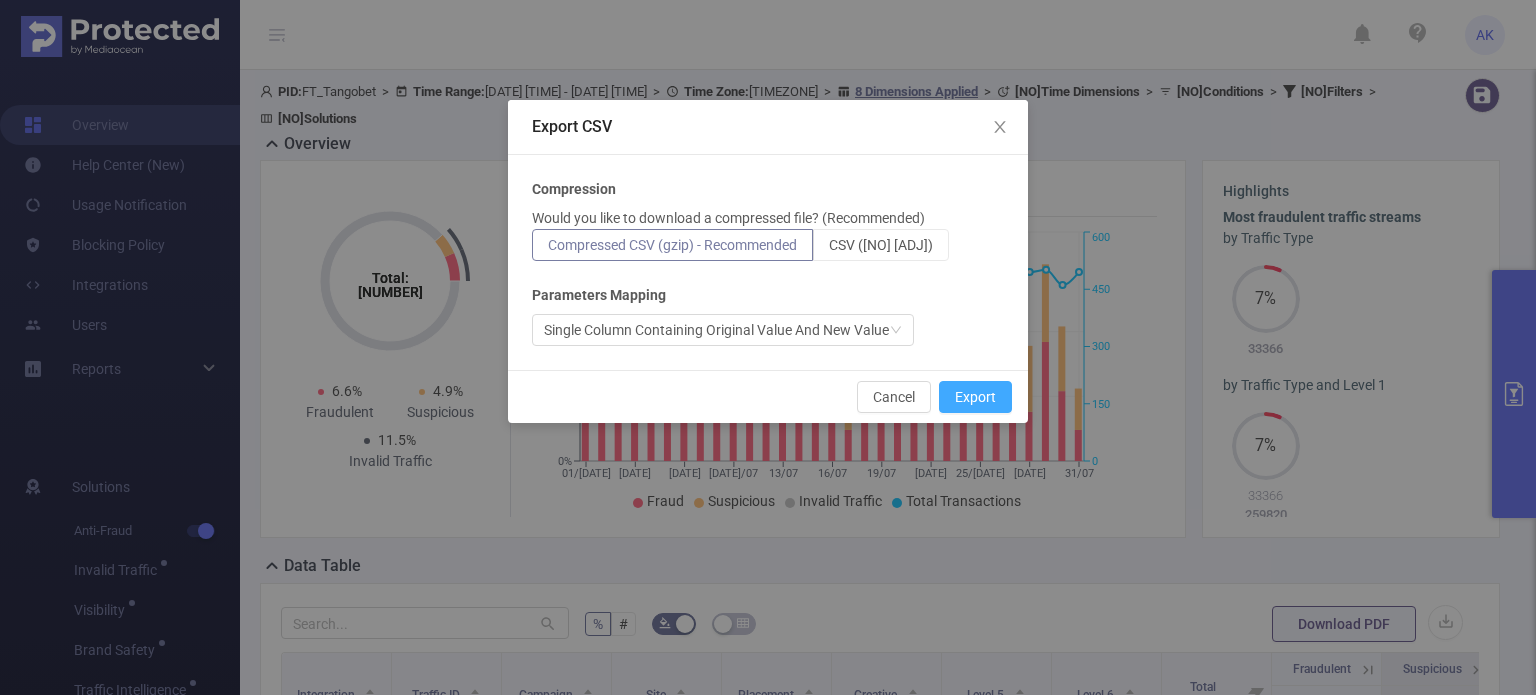 click on "Export" at bounding box center (975, 397) 